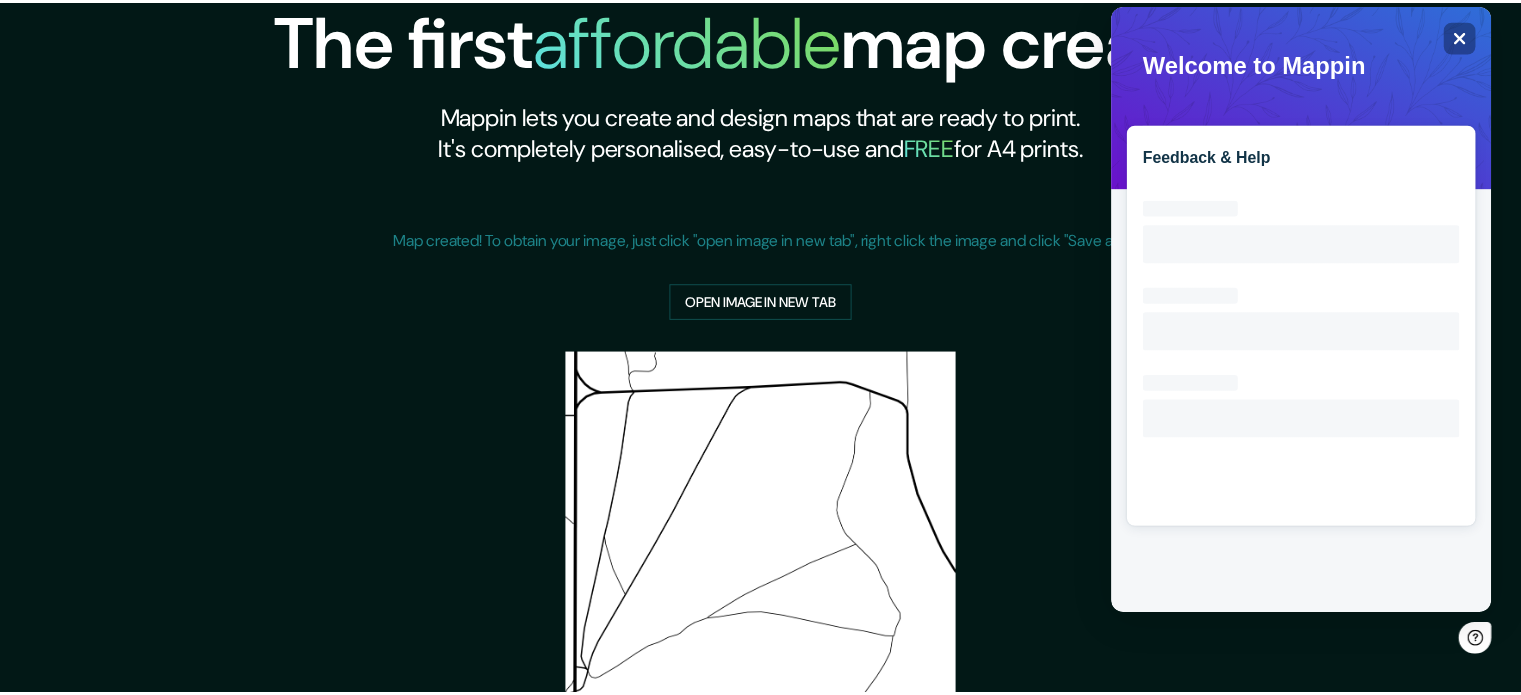 scroll, scrollTop: 0, scrollLeft: 0, axis: both 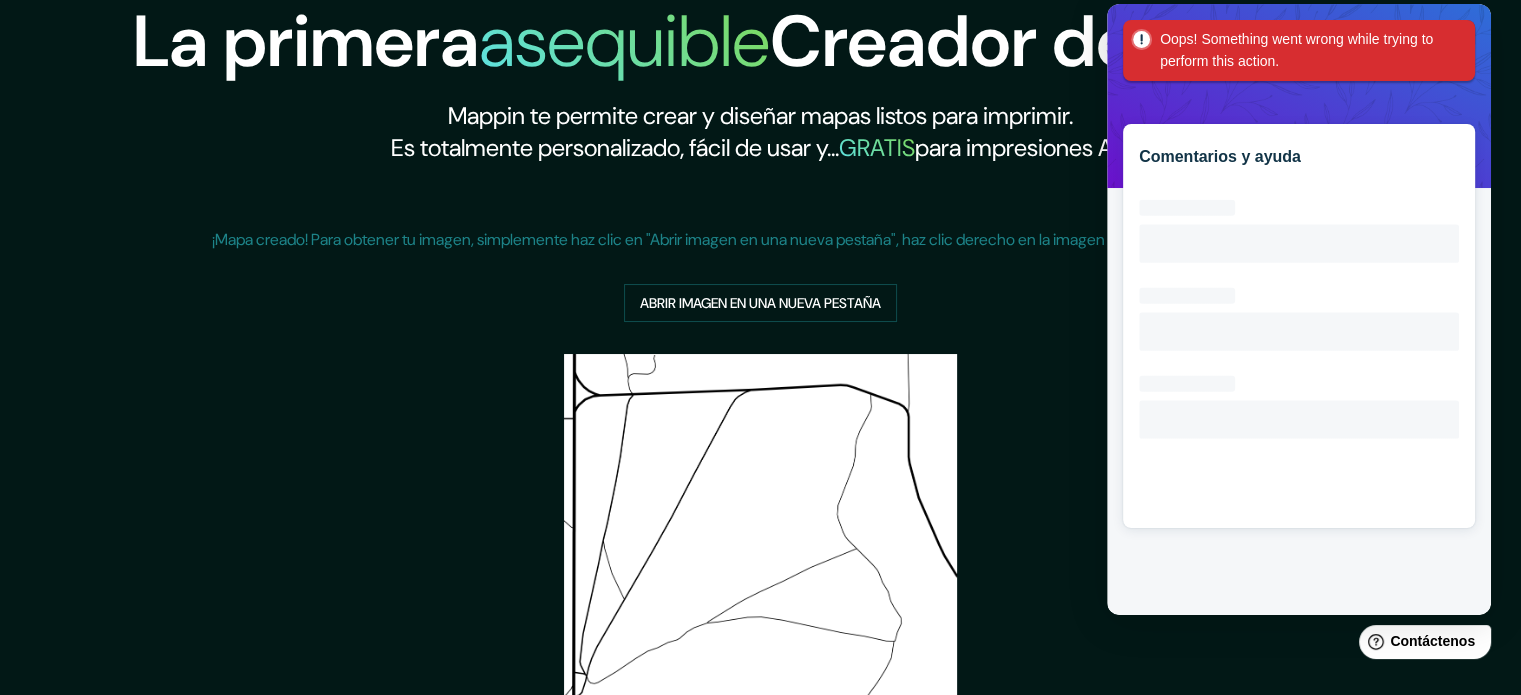 click on "Oops! Something went wrong while trying to perform this action." at bounding box center (1299, 50) 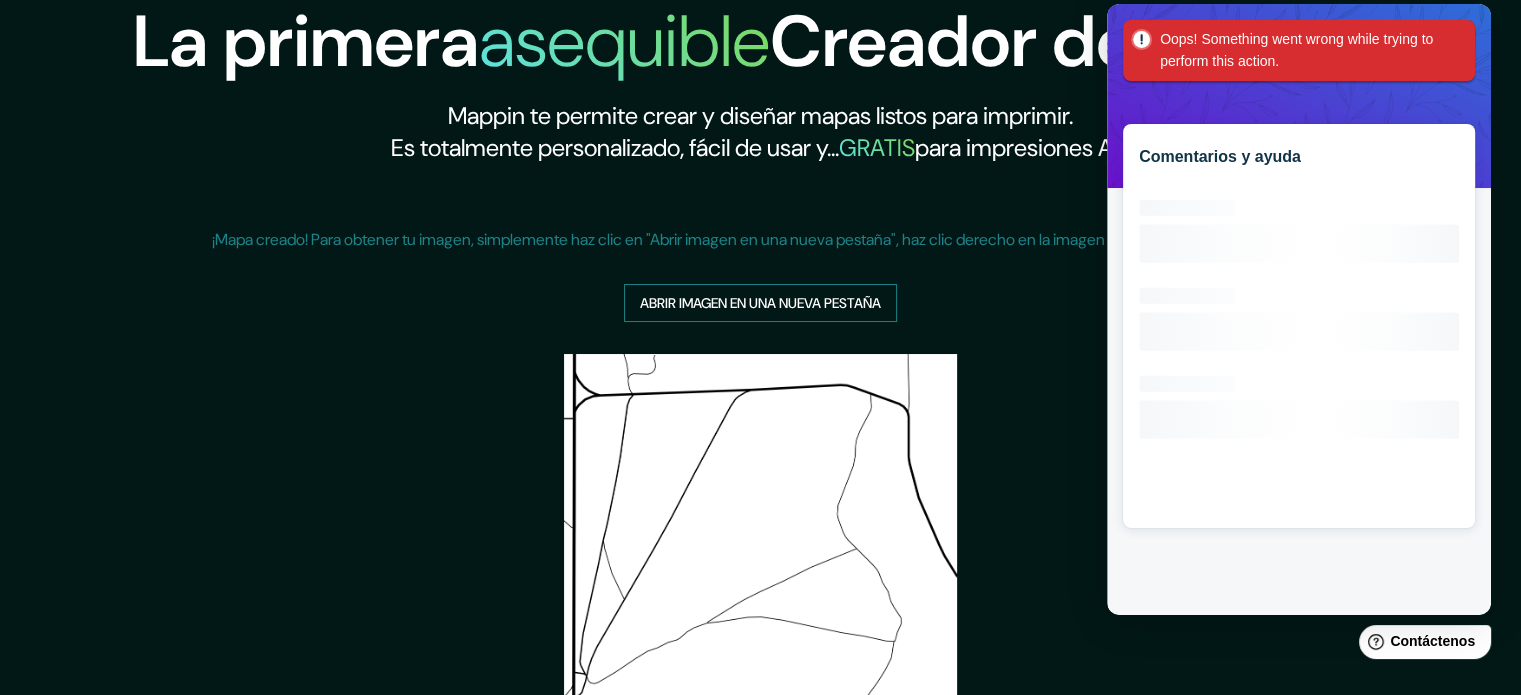 click on "Abrir imagen en una nueva pestaña" at bounding box center (760, 303) 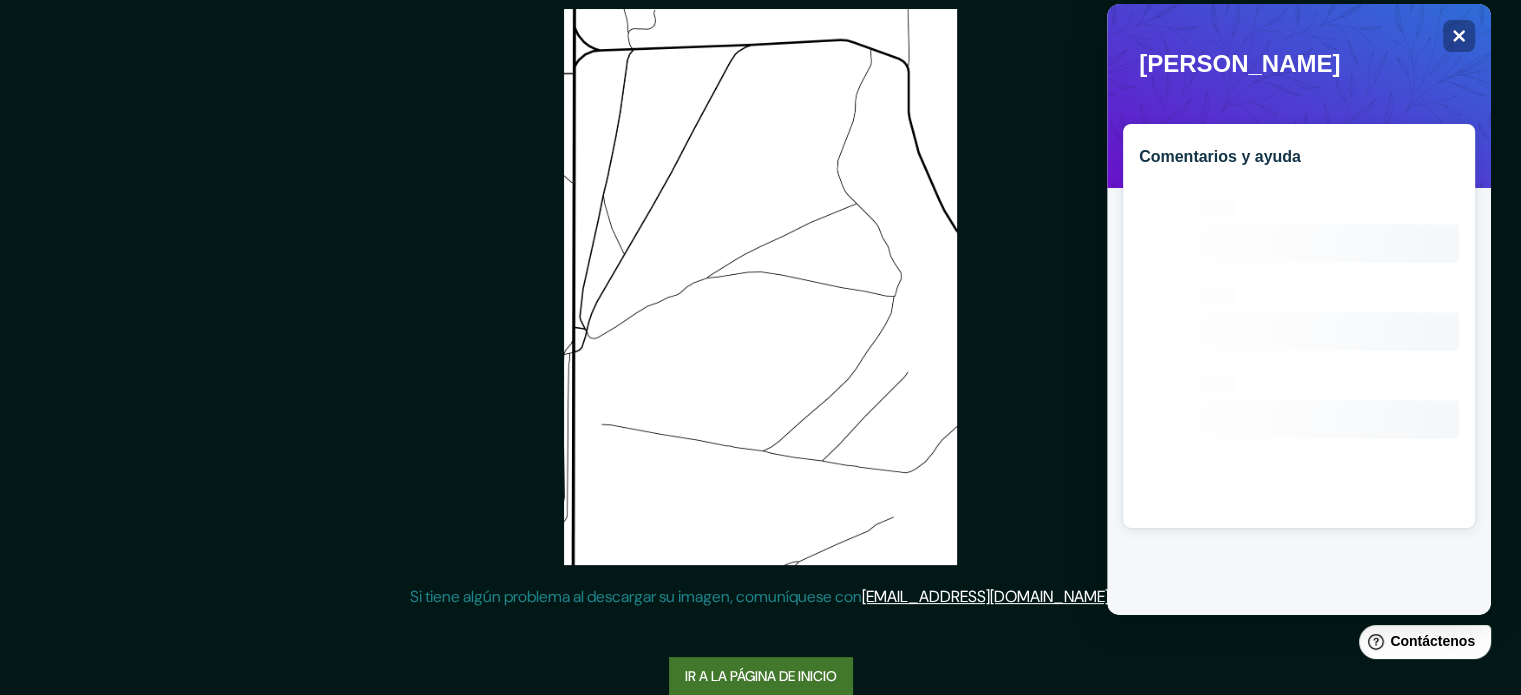 scroll, scrollTop: 375, scrollLeft: 0, axis: vertical 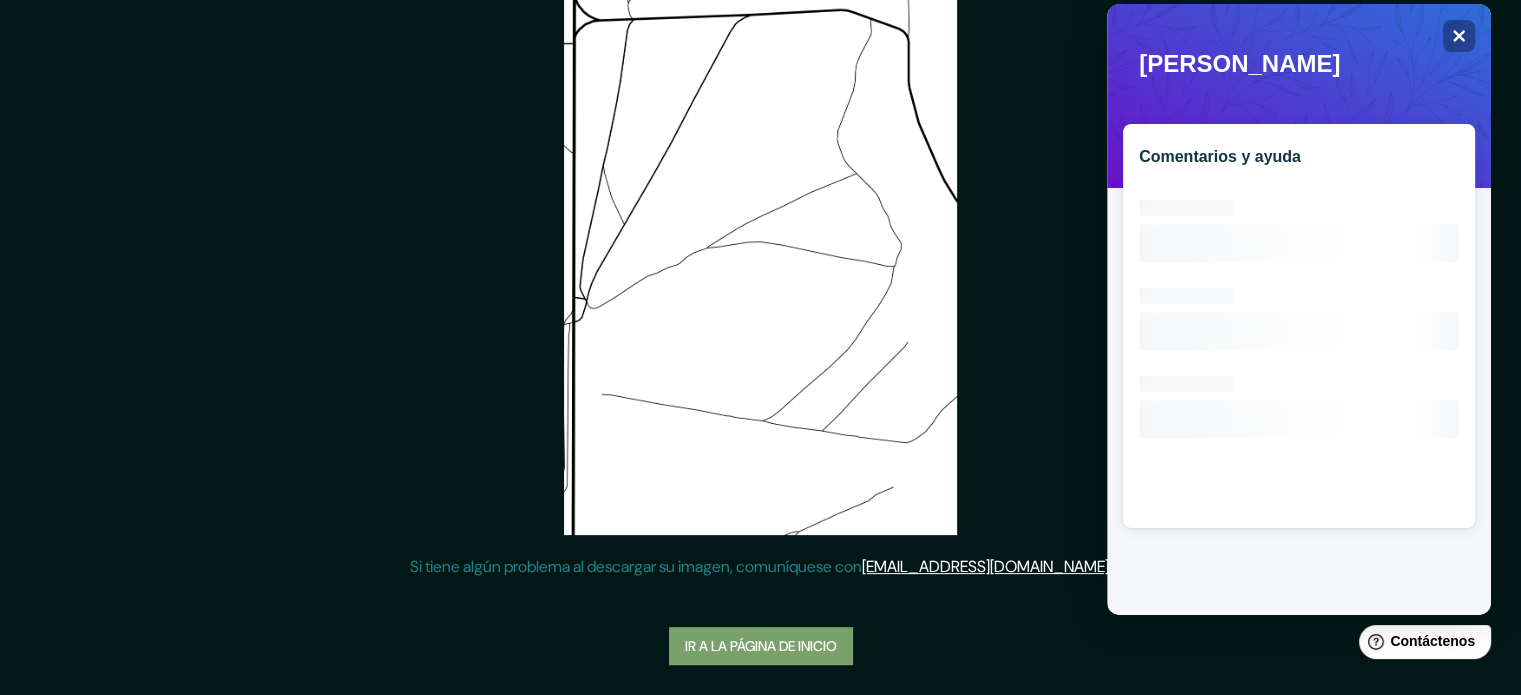 click on "Ir a la página de inicio" at bounding box center [761, 646] 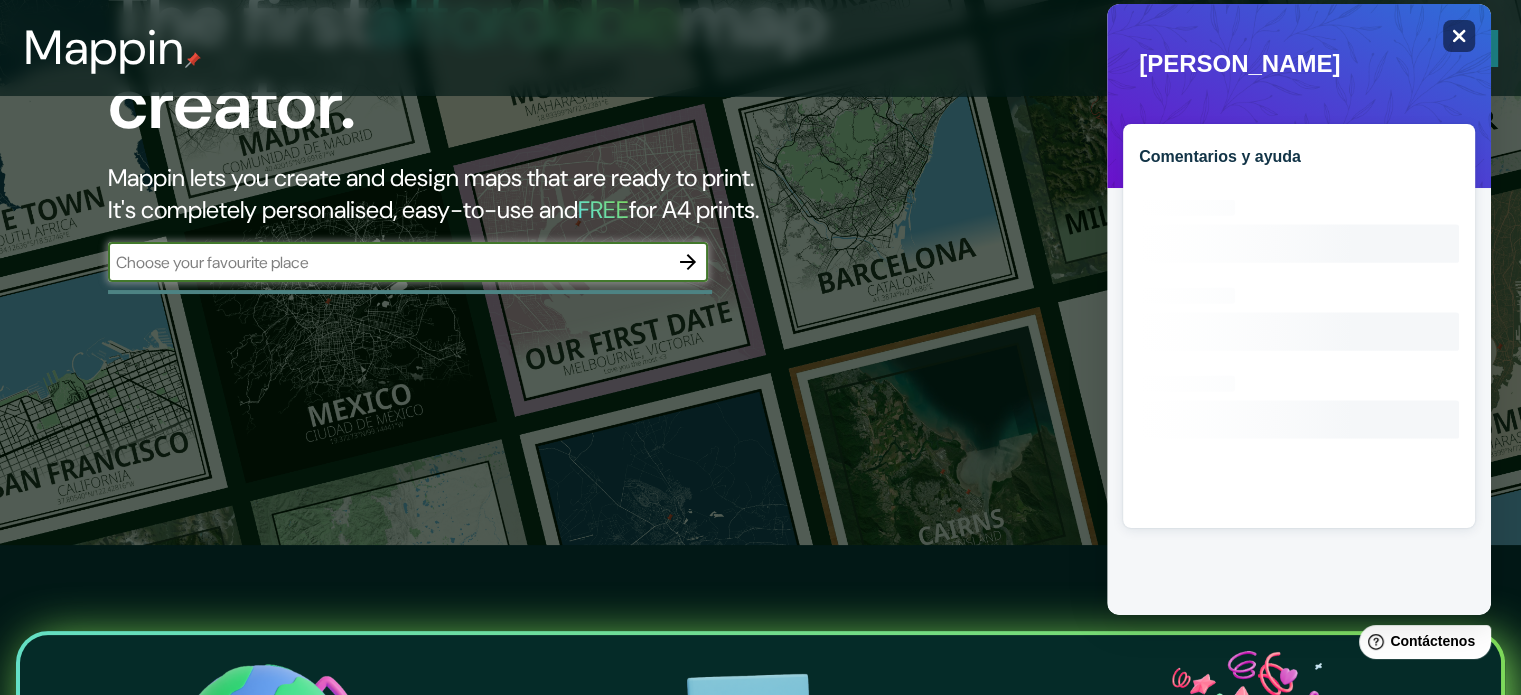 scroll, scrollTop: 0, scrollLeft: 0, axis: both 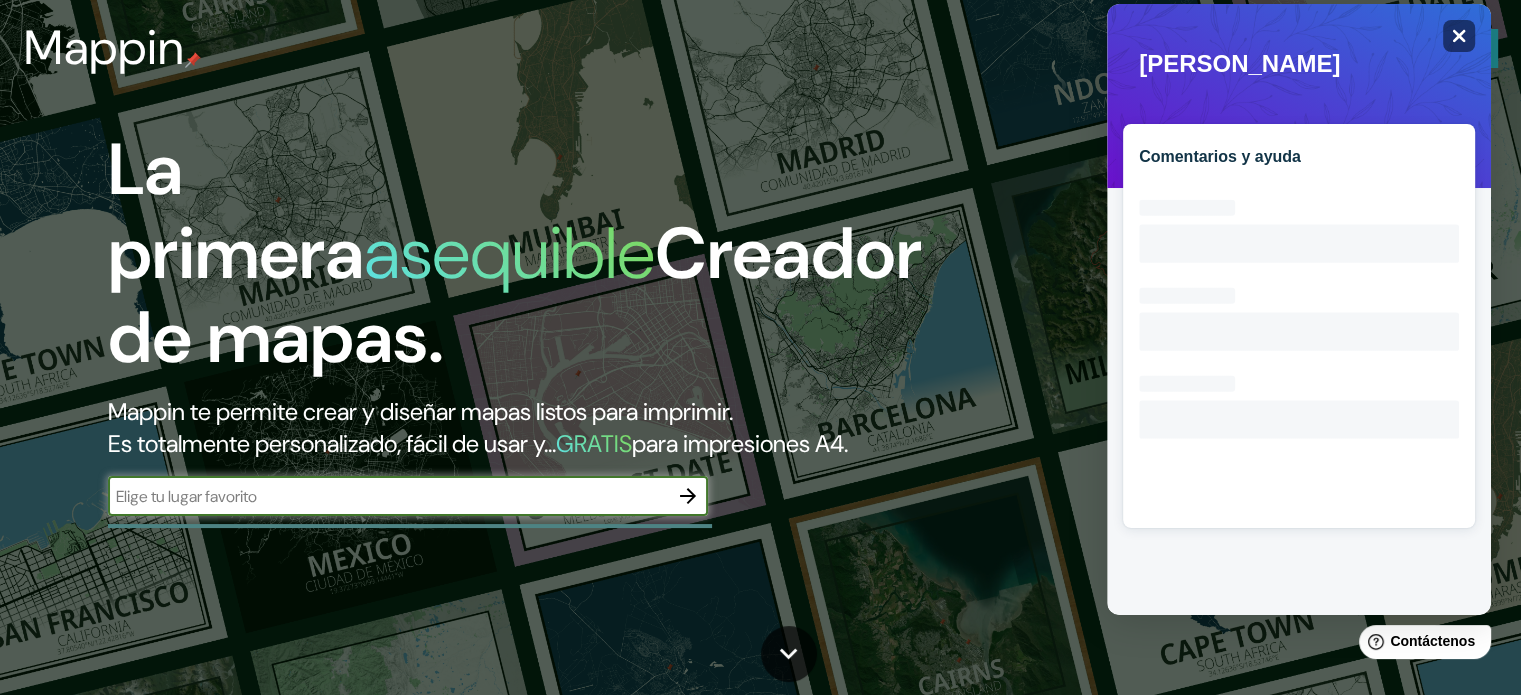 click 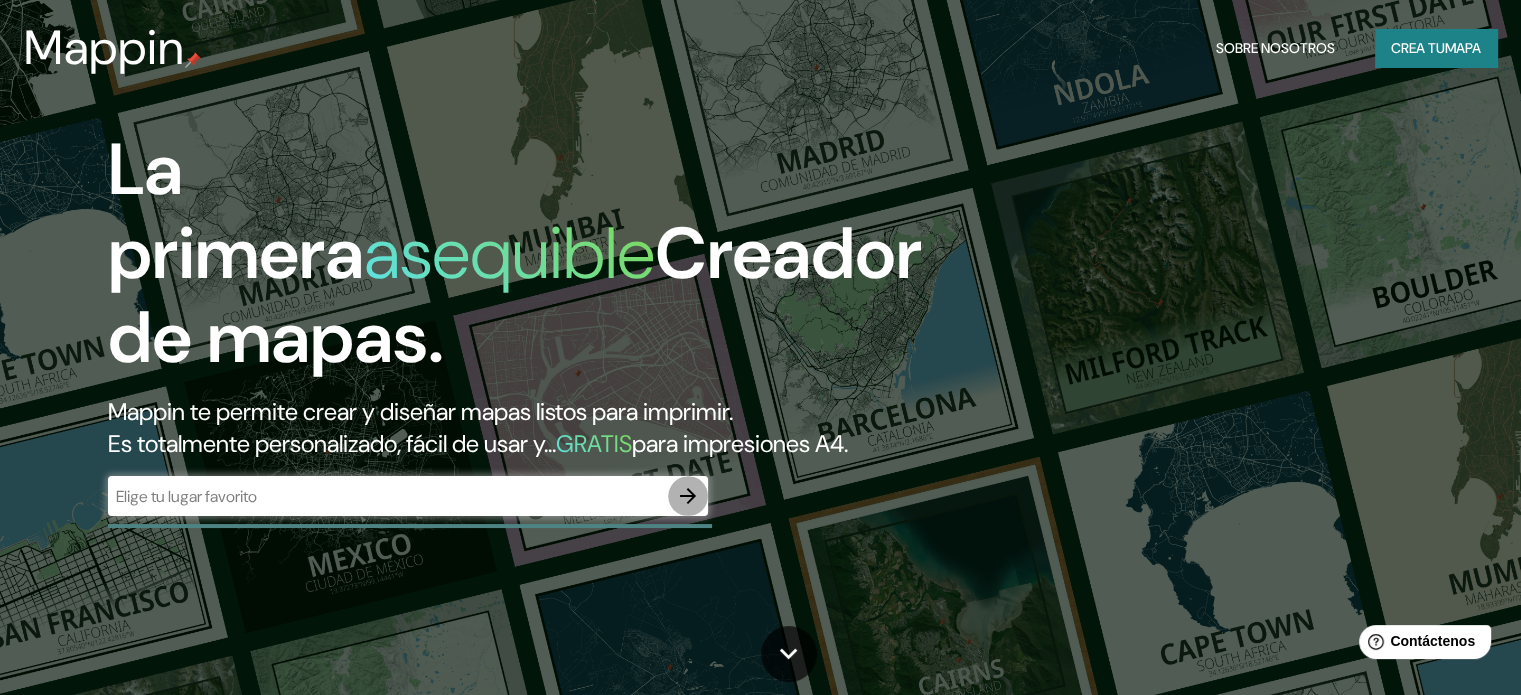 click 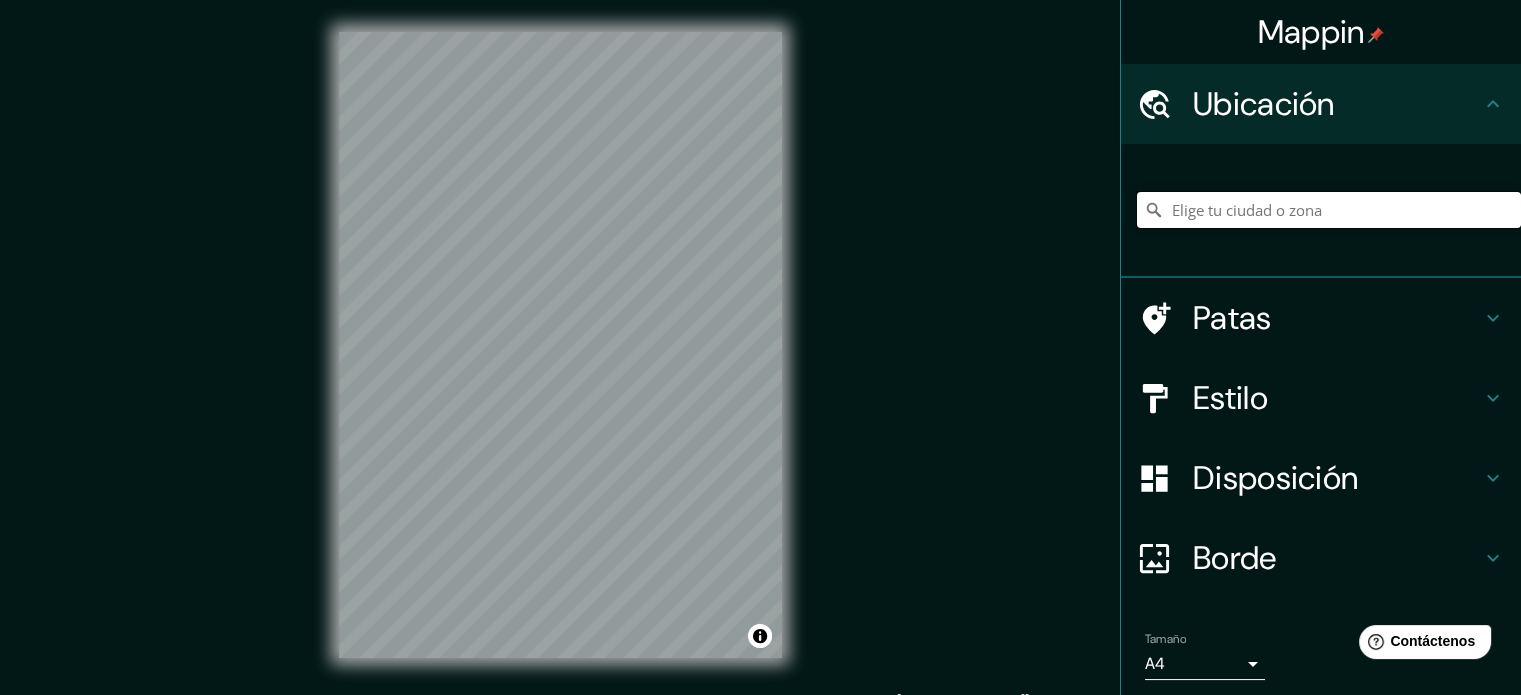 click at bounding box center (1329, 210) 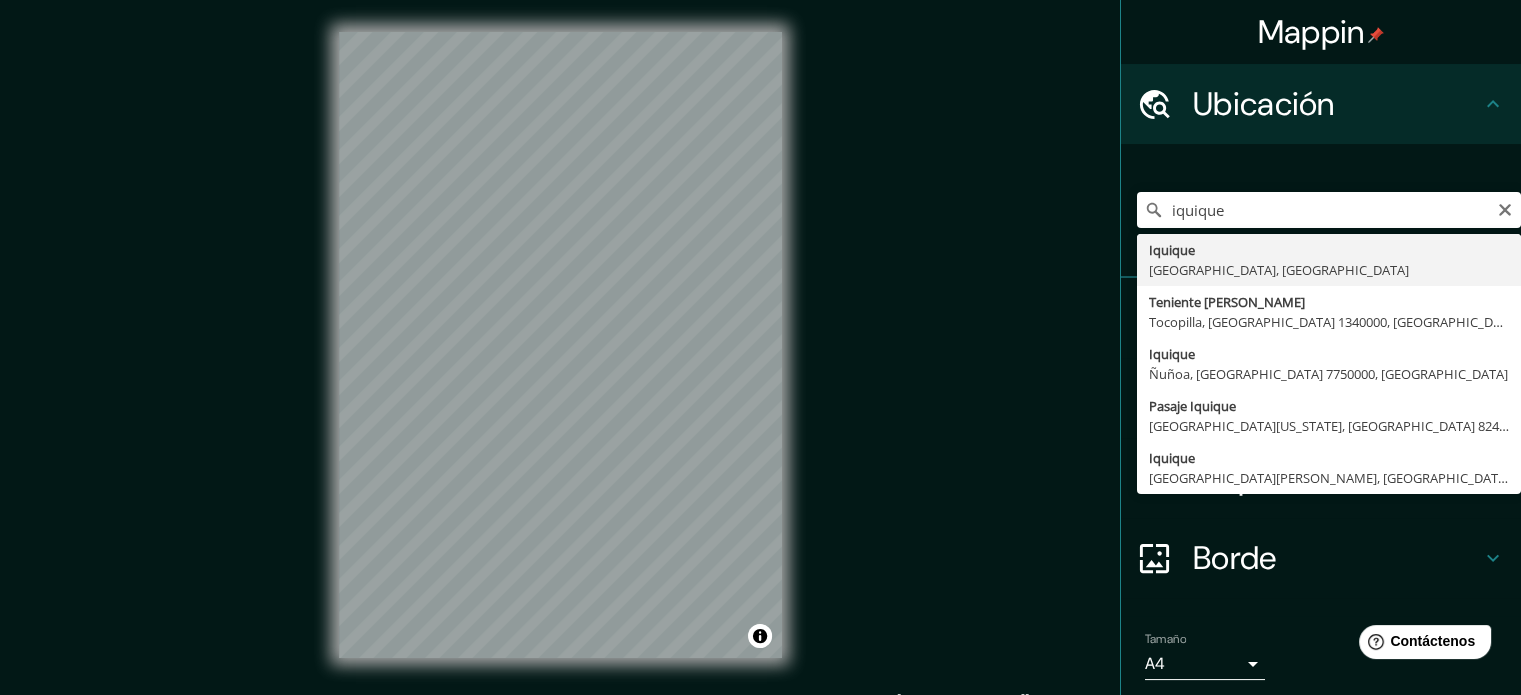 type on "Iquique, [GEOGRAPHIC_DATA], [GEOGRAPHIC_DATA]" 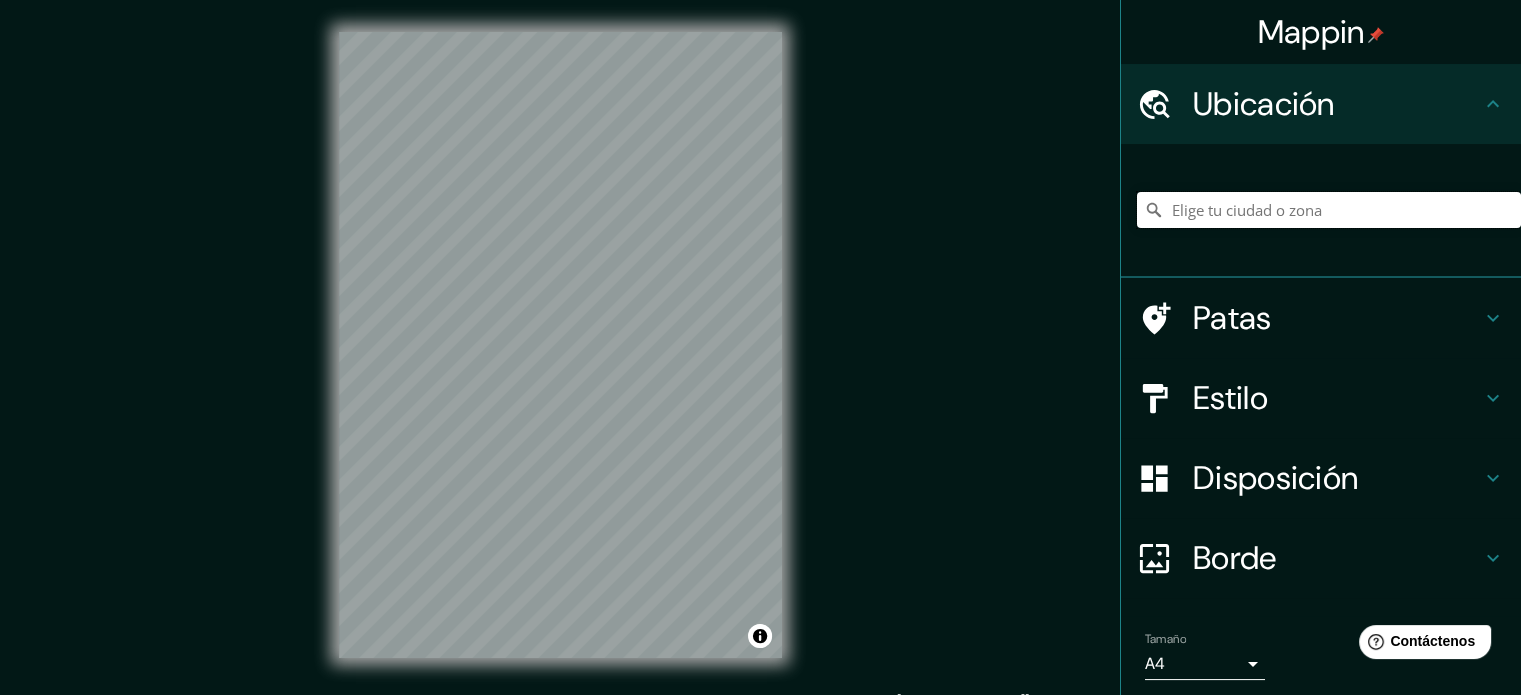 click at bounding box center (1329, 210) 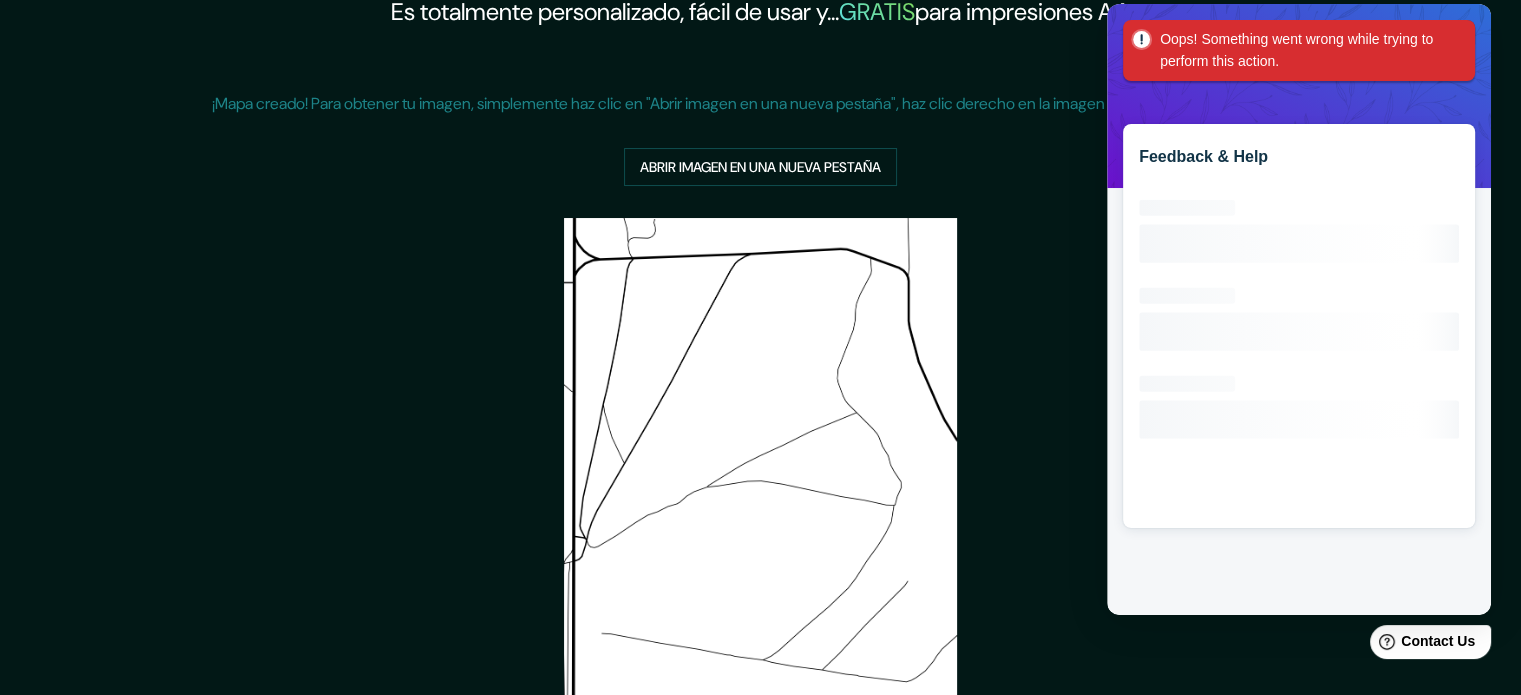 scroll, scrollTop: 375, scrollLeft: 0, axis: vertical 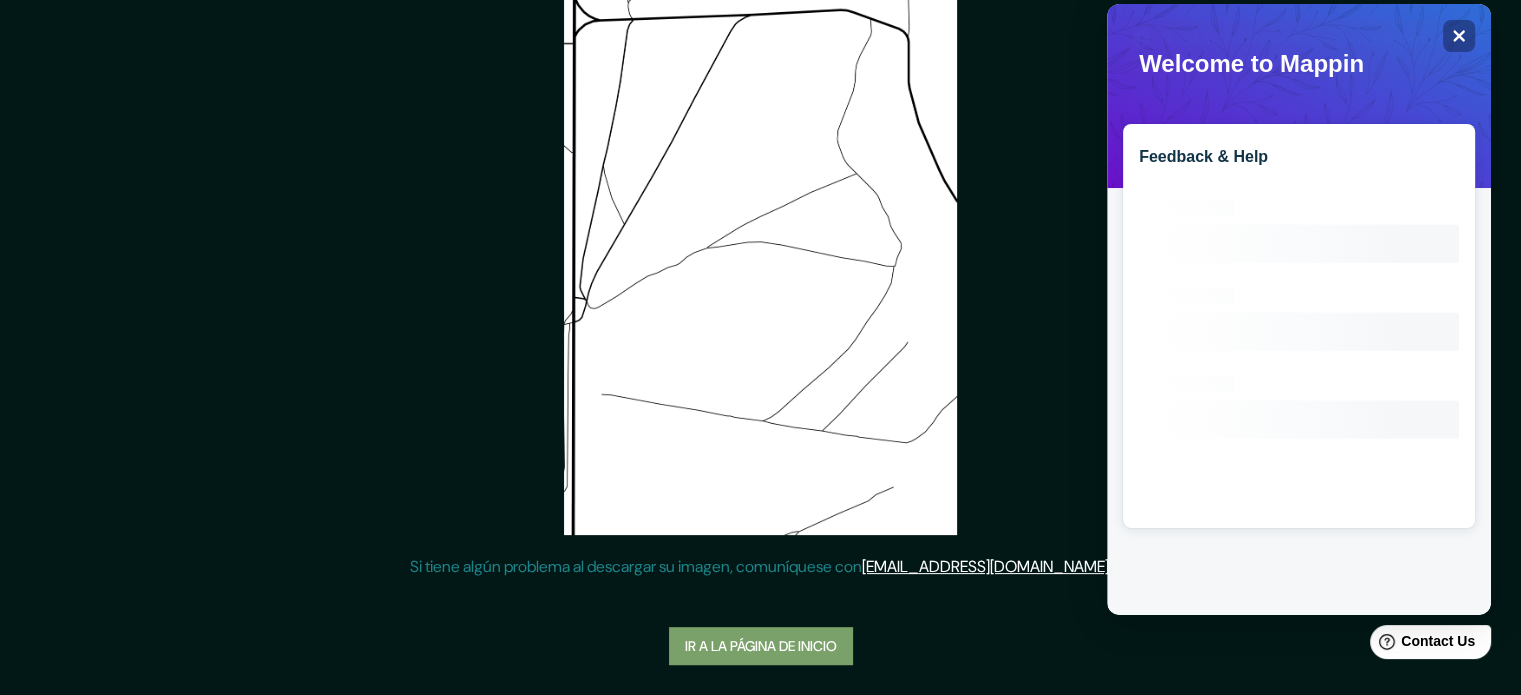 click on "Ir a la página de inicio" at bounding box center (761, 646) 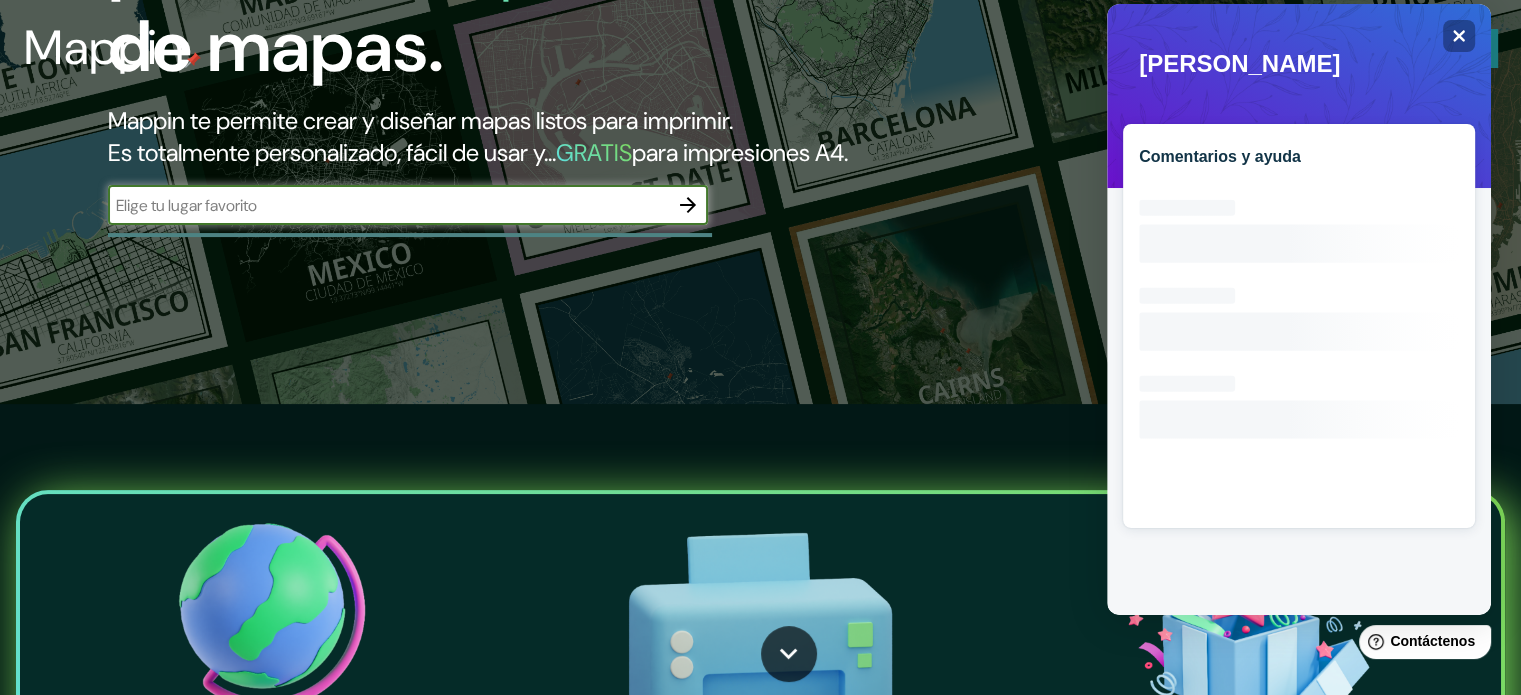 scroll, scrollTop: 0, scrollLeft: 0, axis: both 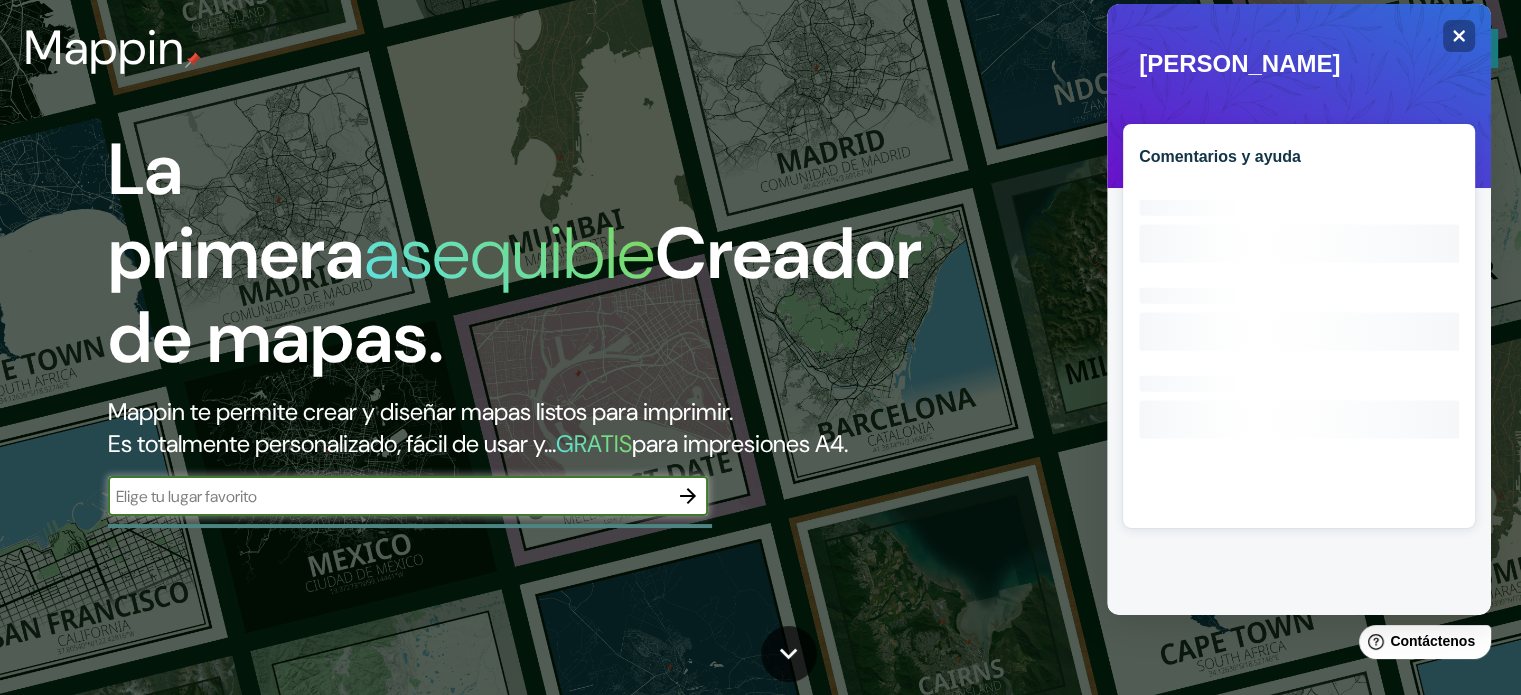 click 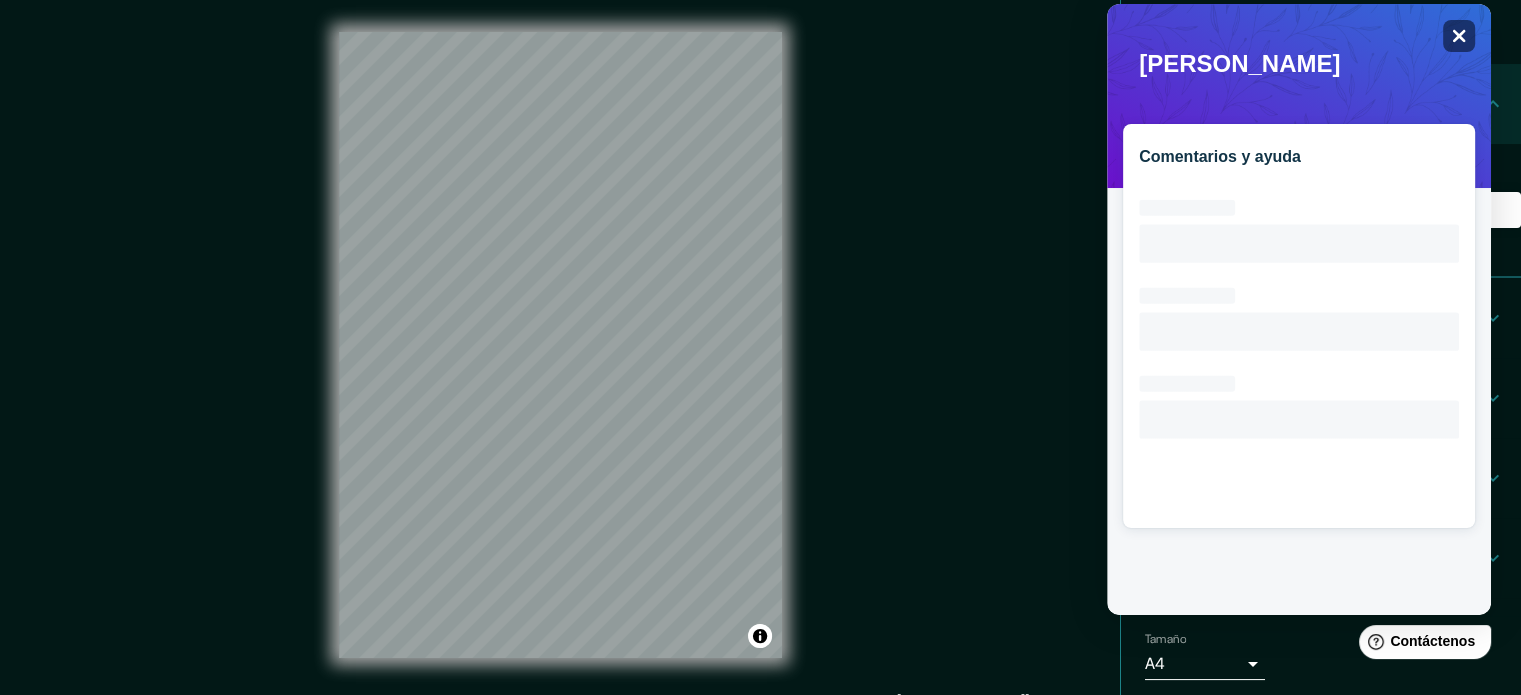 click on "Close" at bounding box center [1459, 36] 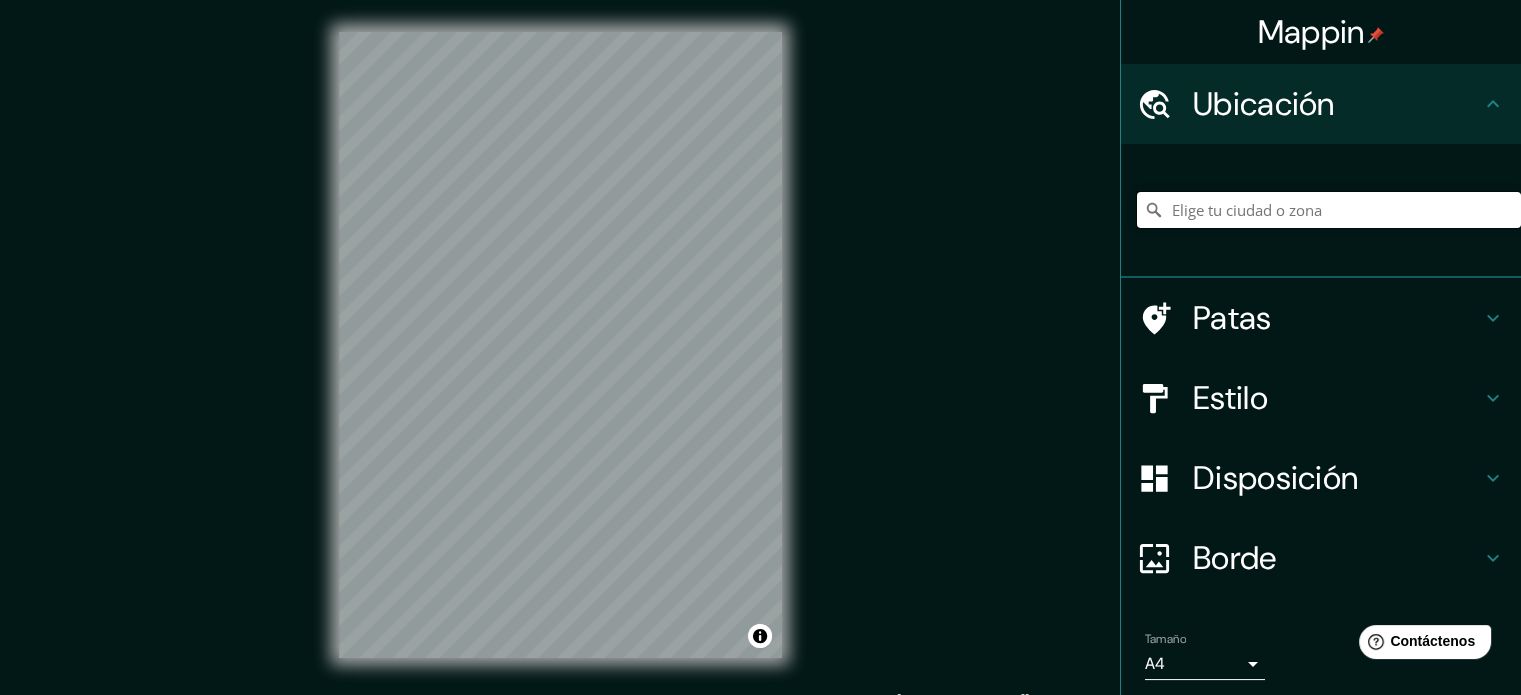 click at bounding box center [1329, 210] 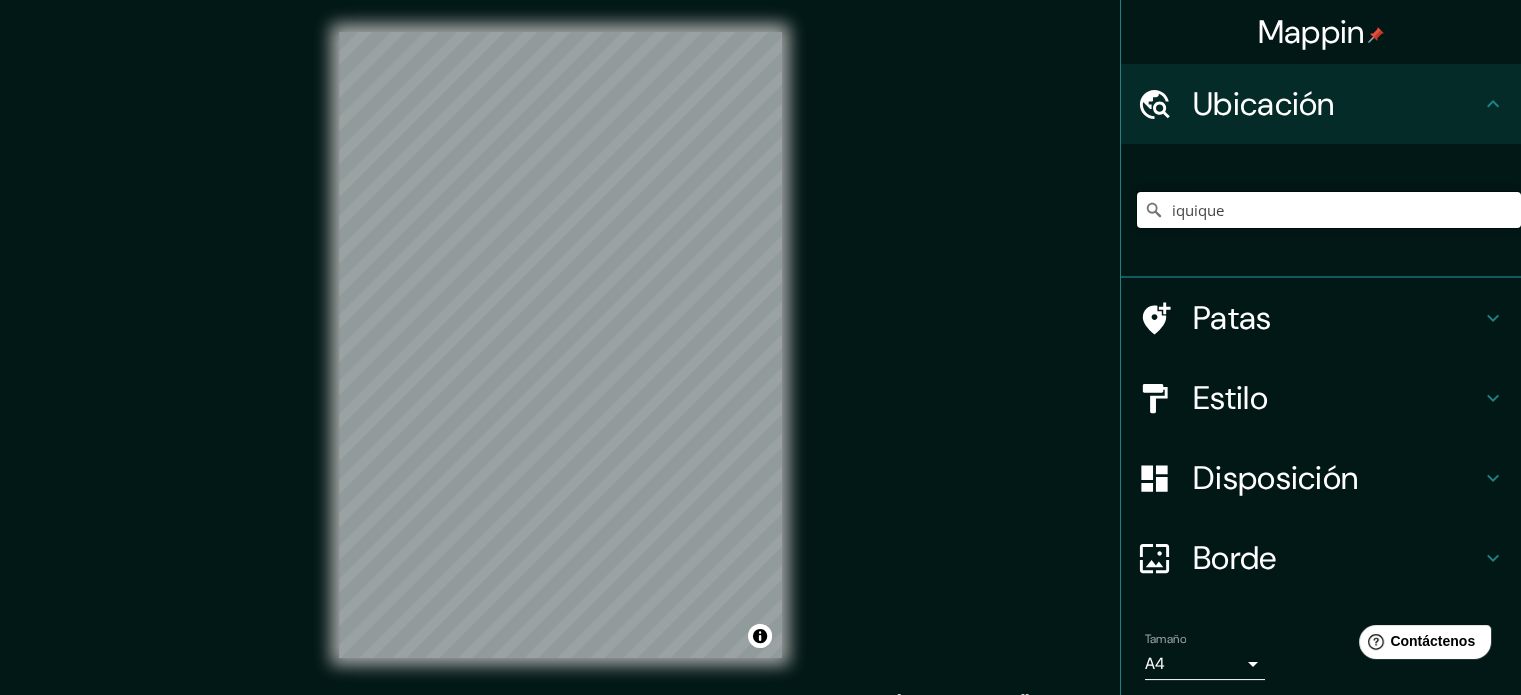 click on "iquique" at bounding box center [1329, 210] 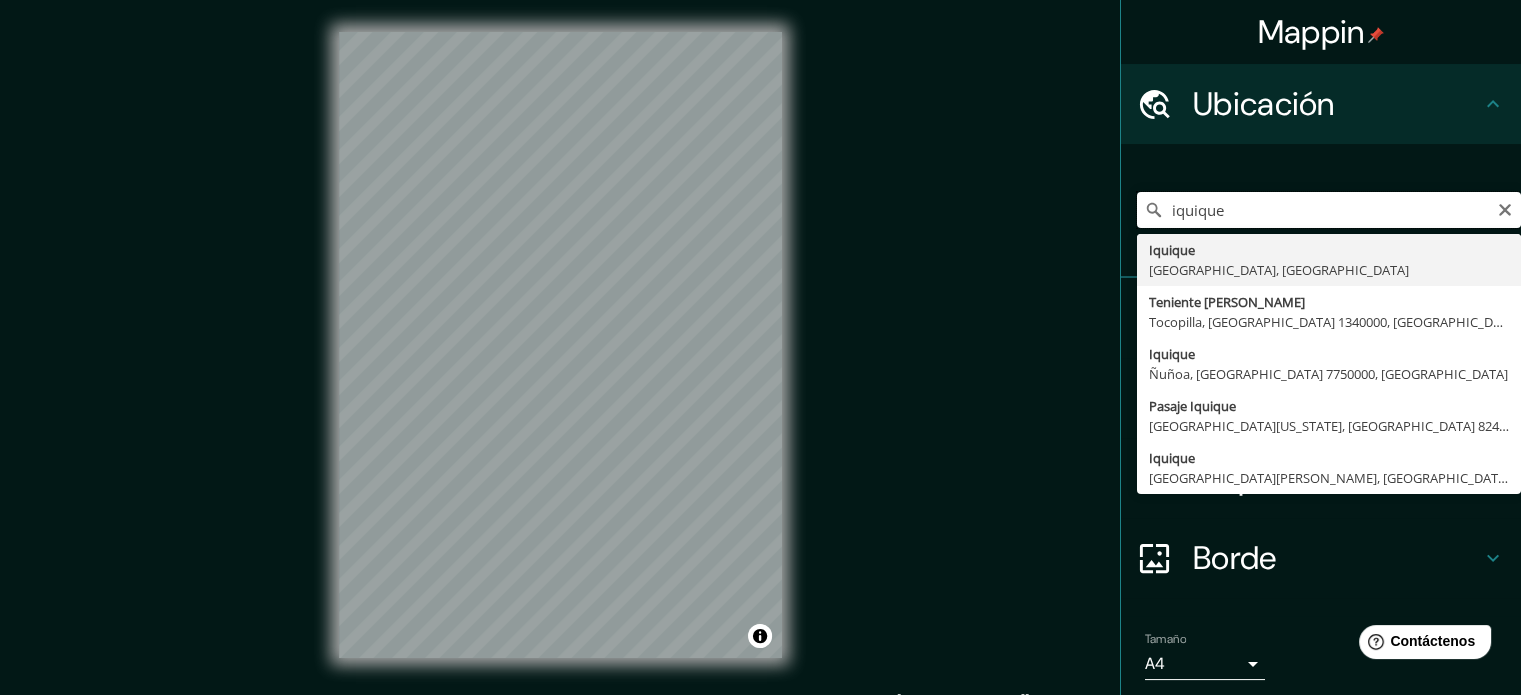 click on "iquique" at bounding box center (1329, 210) 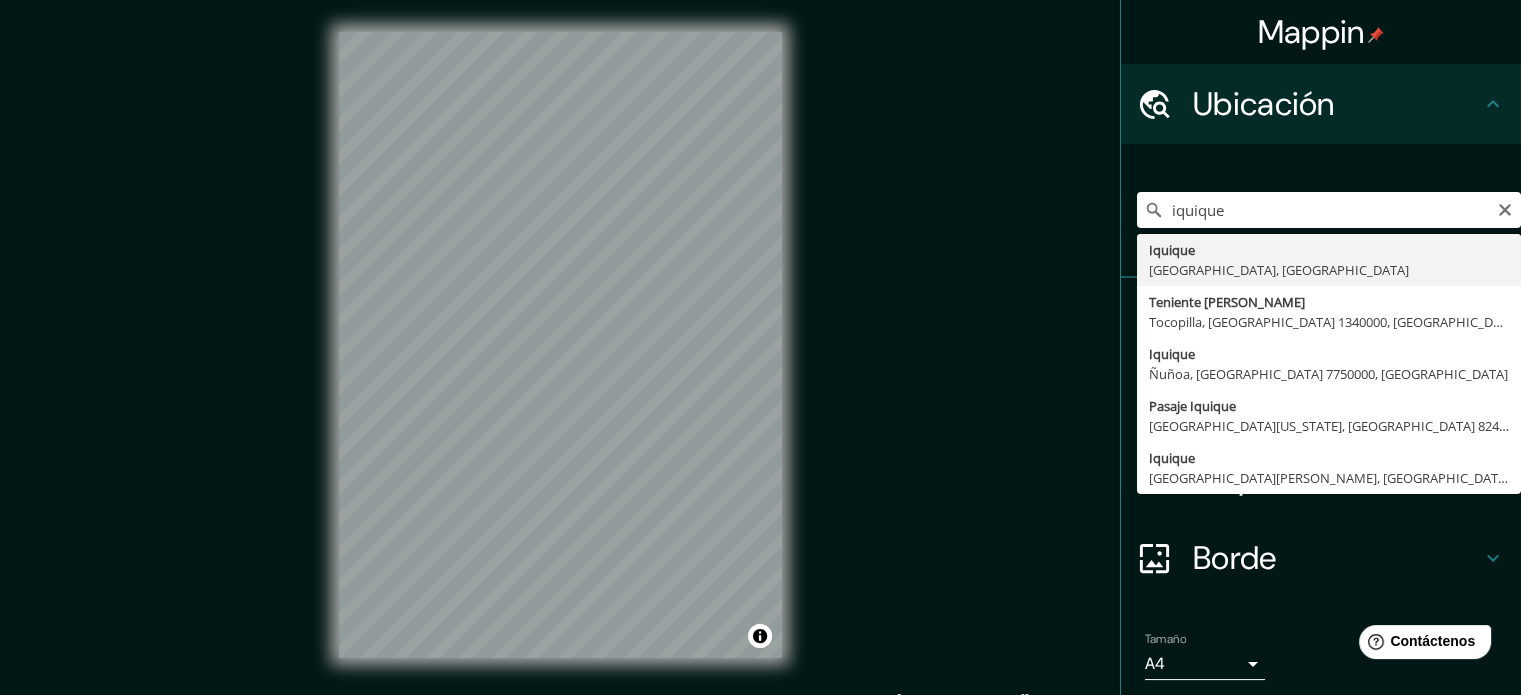 type on "Iquique, [GEOGRAPHIC_DATA], [GEOGRAPHIC_DATA]" 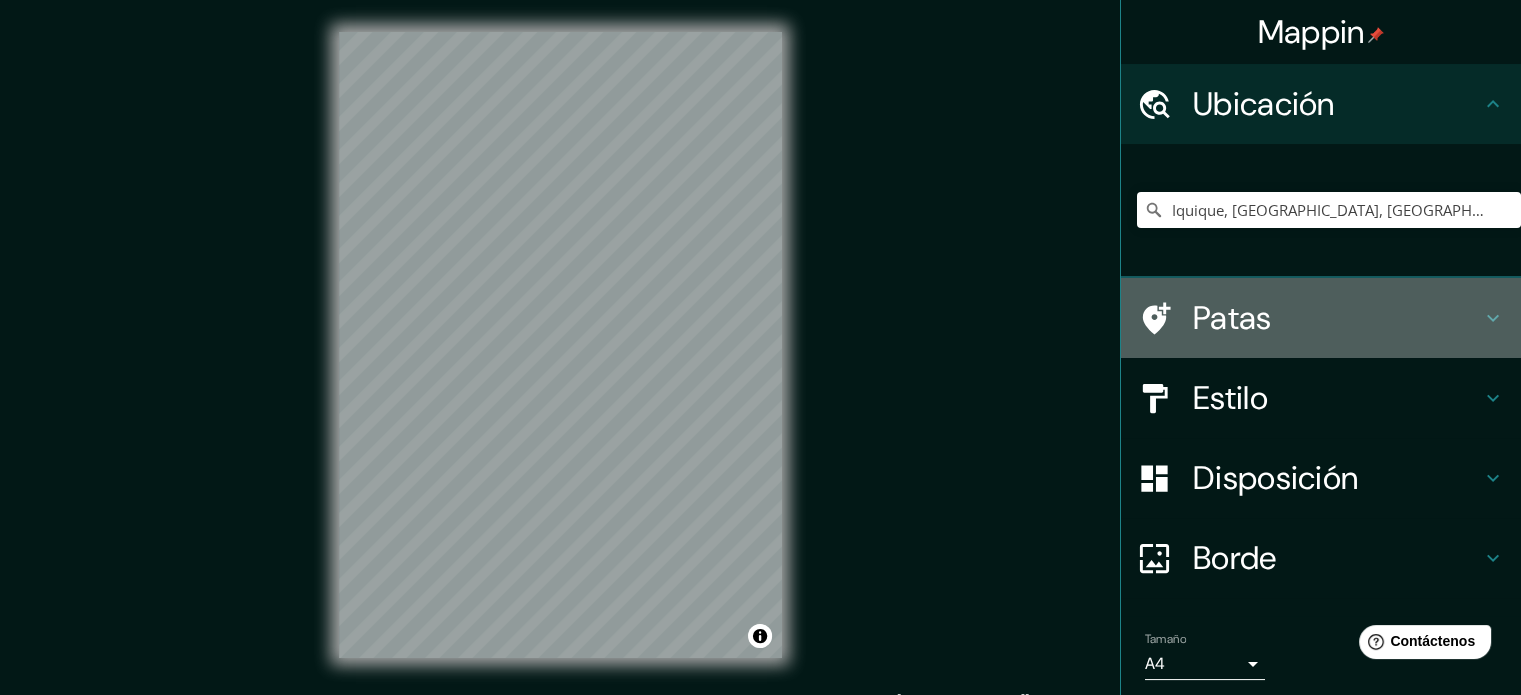 click on "Patas" at bounding box center (1232, 318) 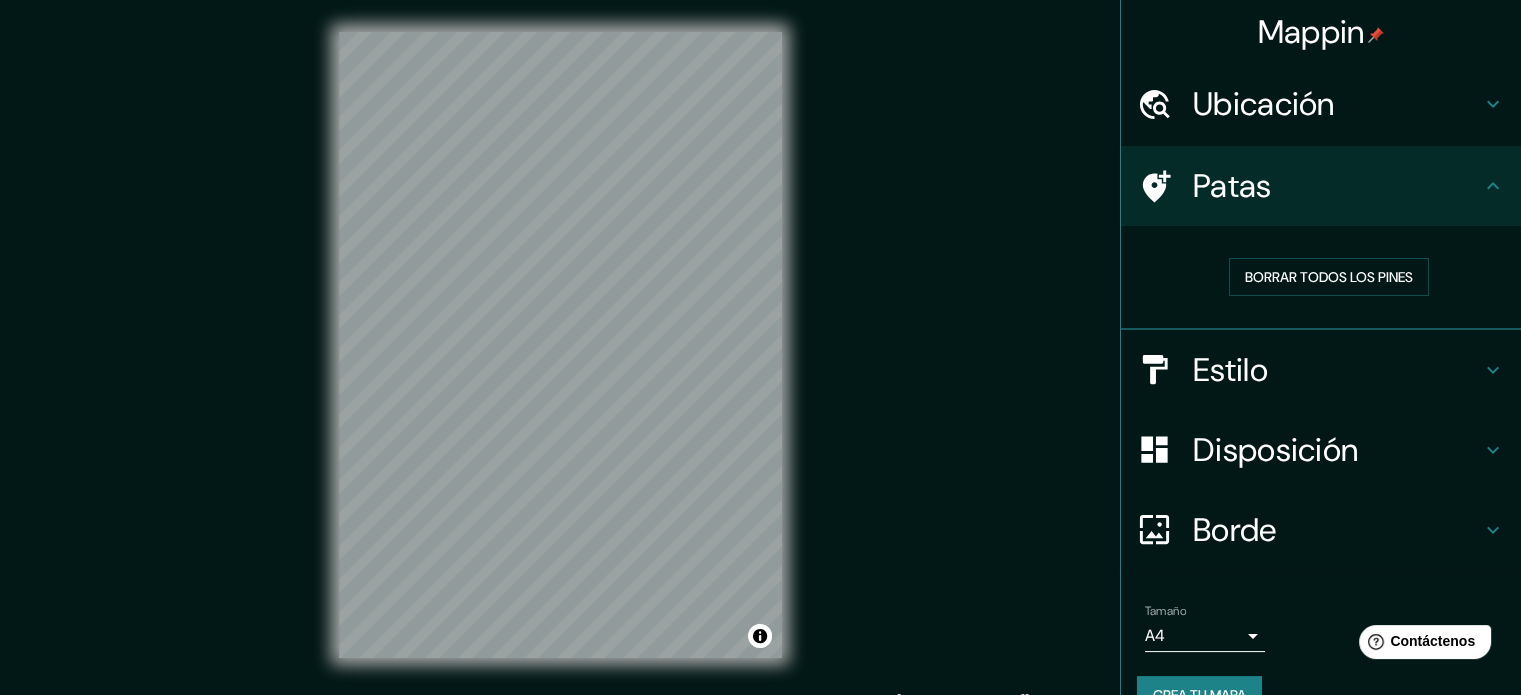 click on "Patas" at bounding box center (1337, 186) 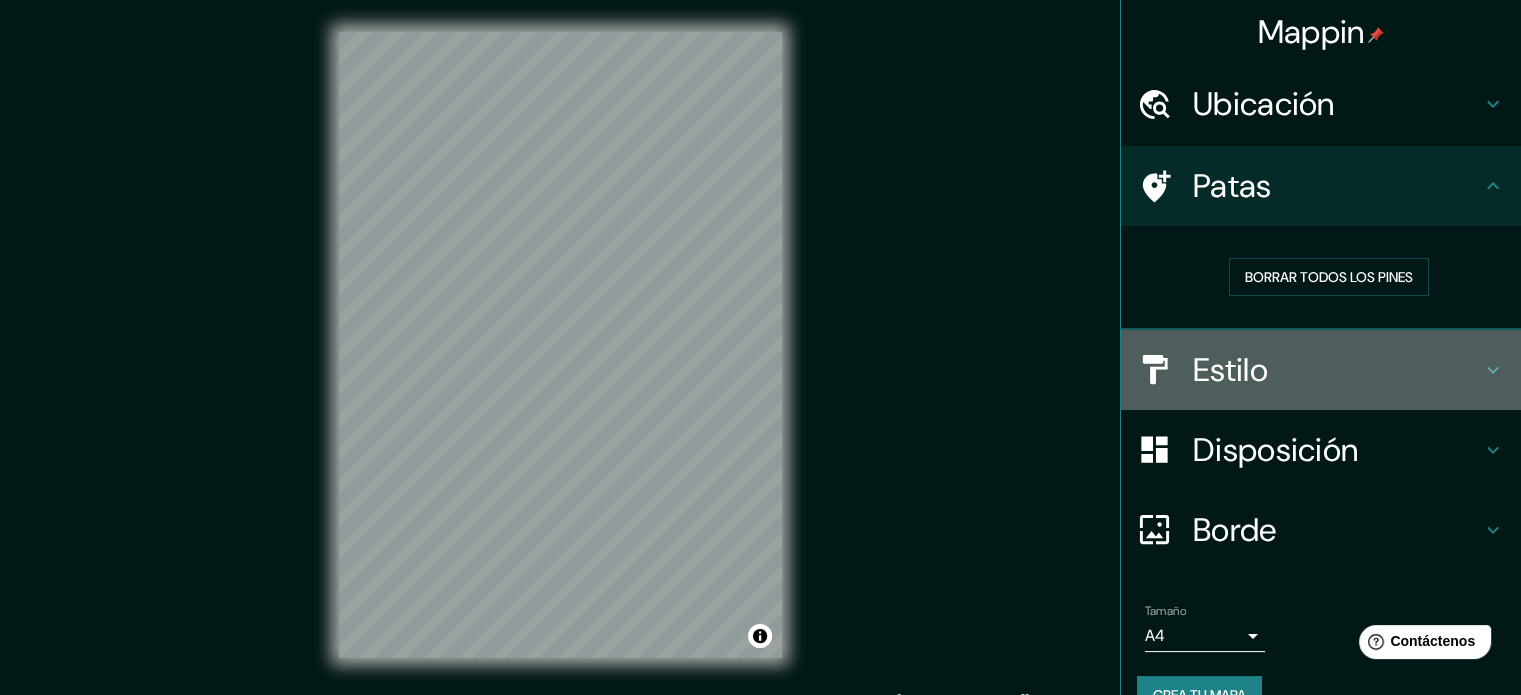 click on "Estilo" at bounding box center (1230, 370) 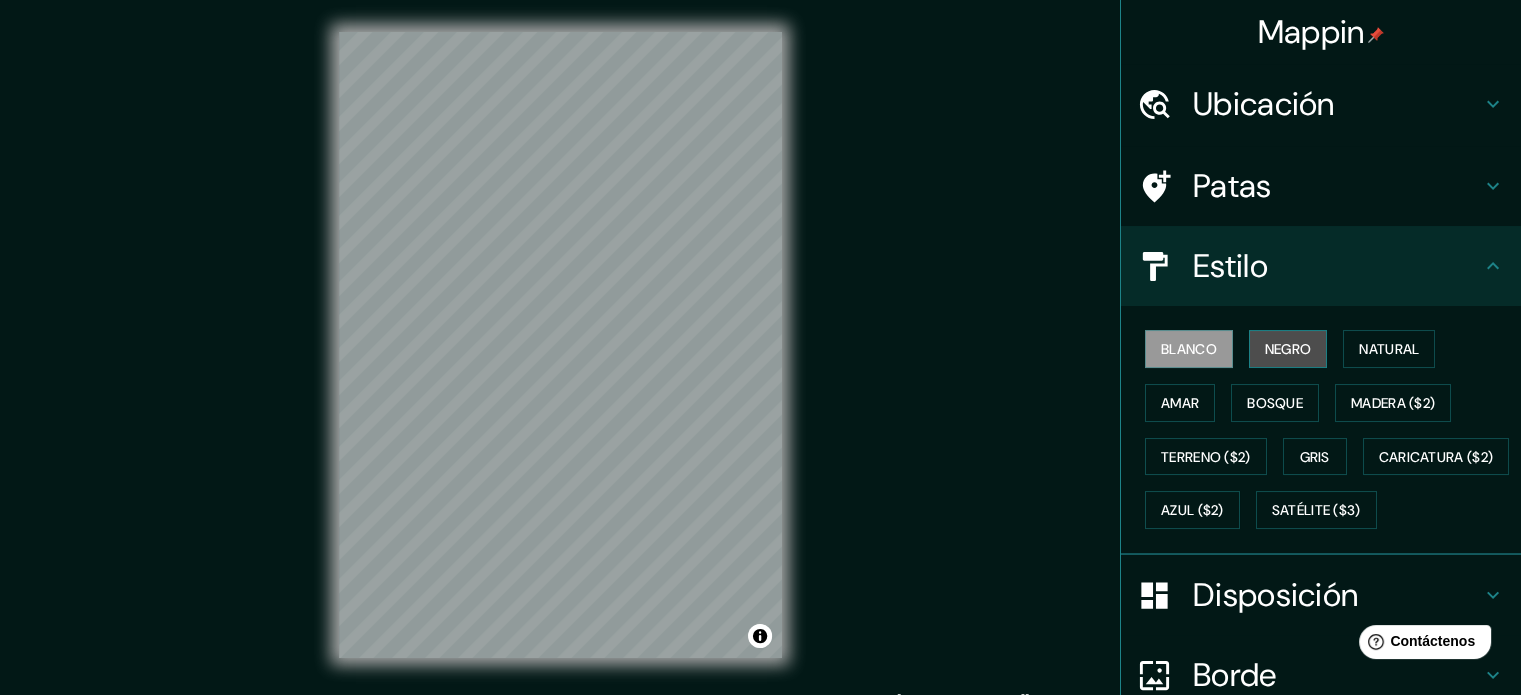click on "Negro" at bounding box center (1288, 349) 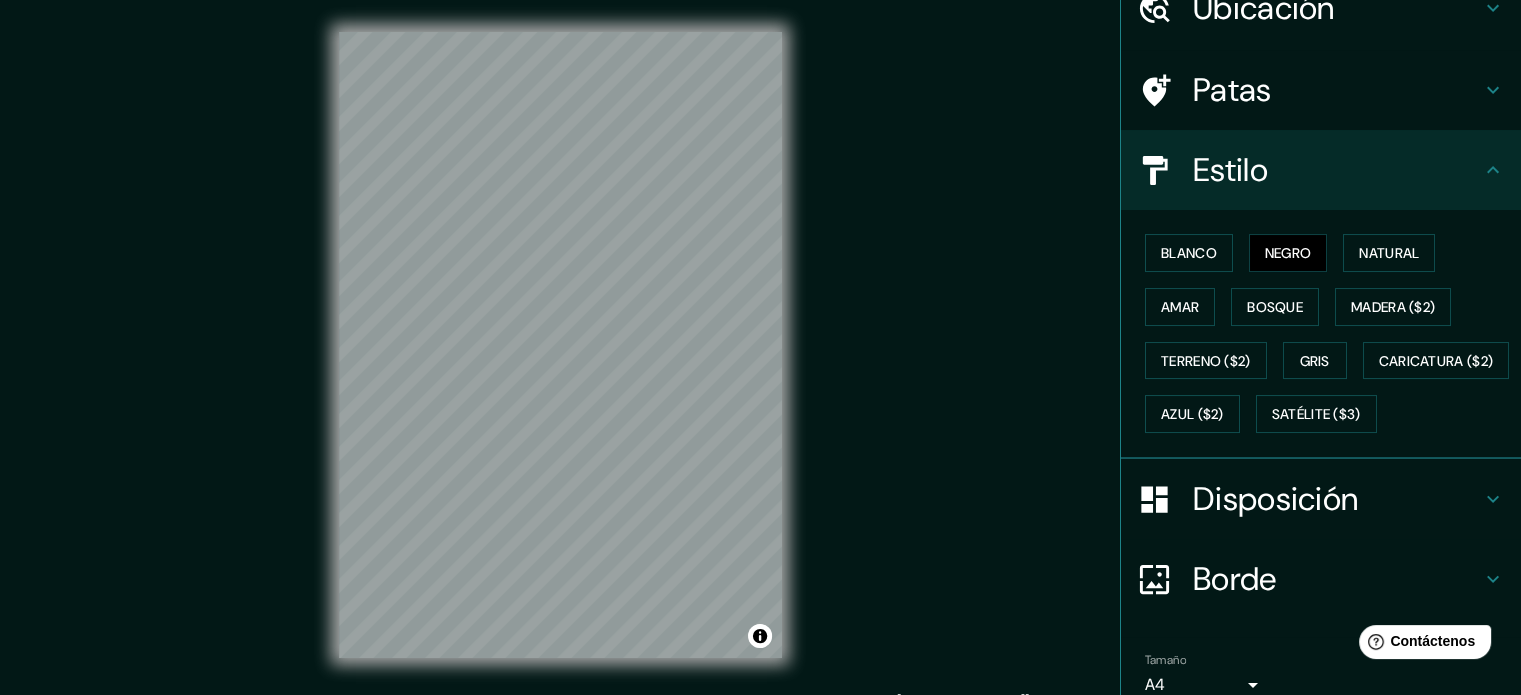 scroll, scrollTop: 100, scrollLeft: 0, axis: vertical 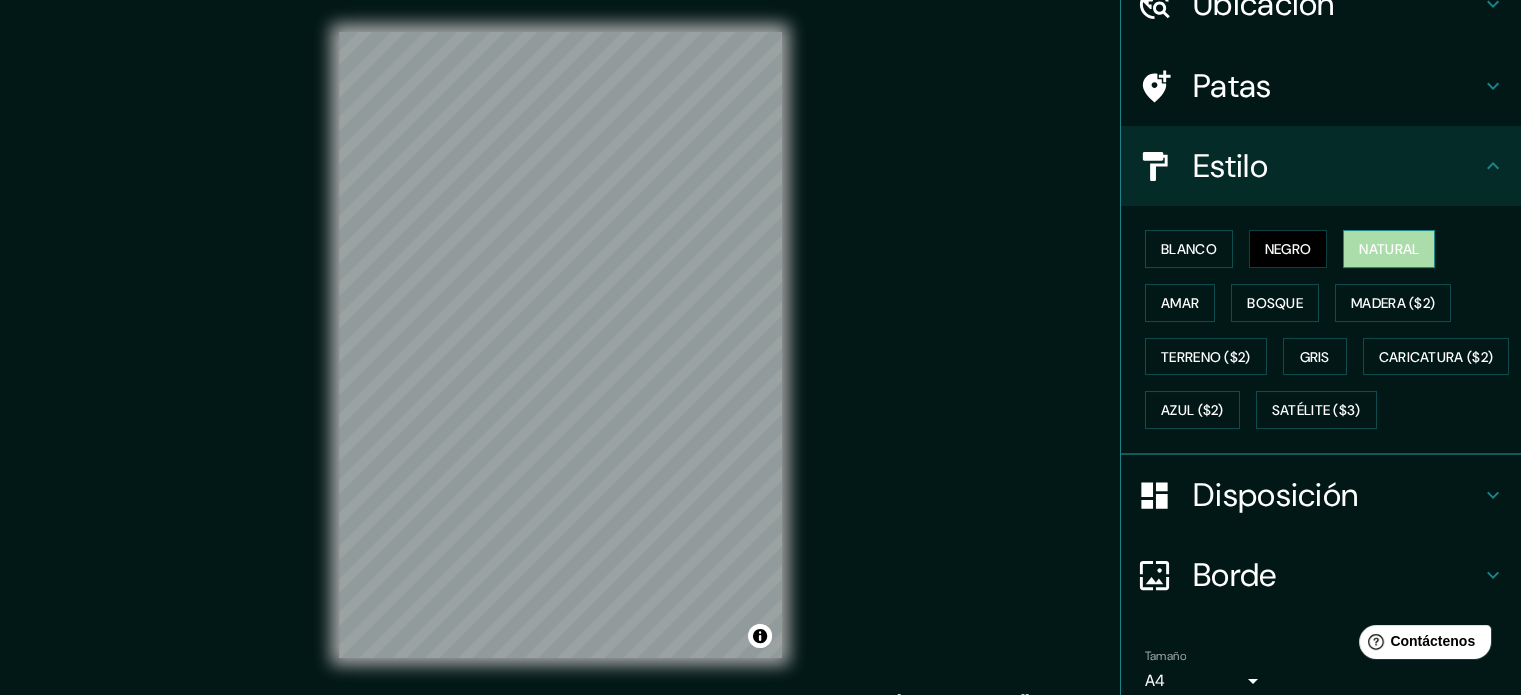 click on "Natural" at bounding box center (1389, 249) 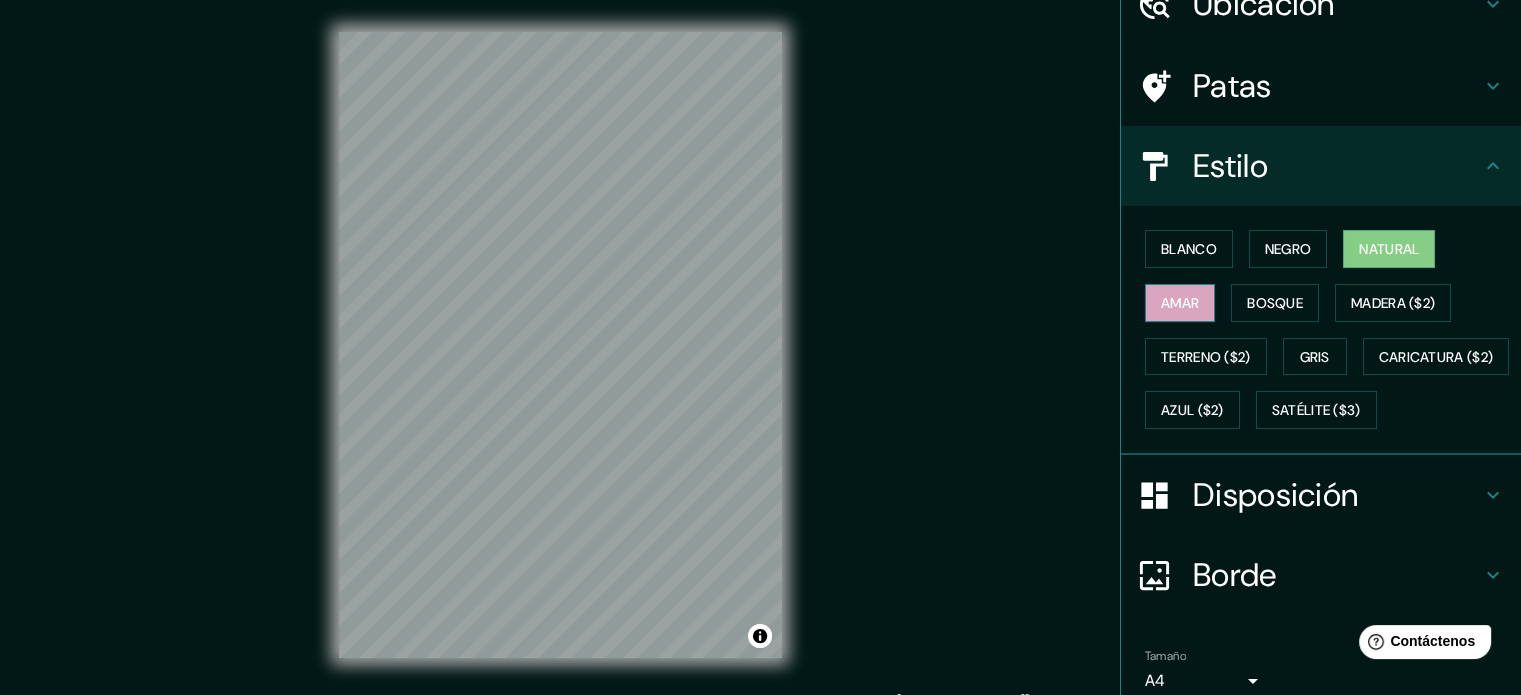 click on "Amar" at bounding box center [1180, 303] 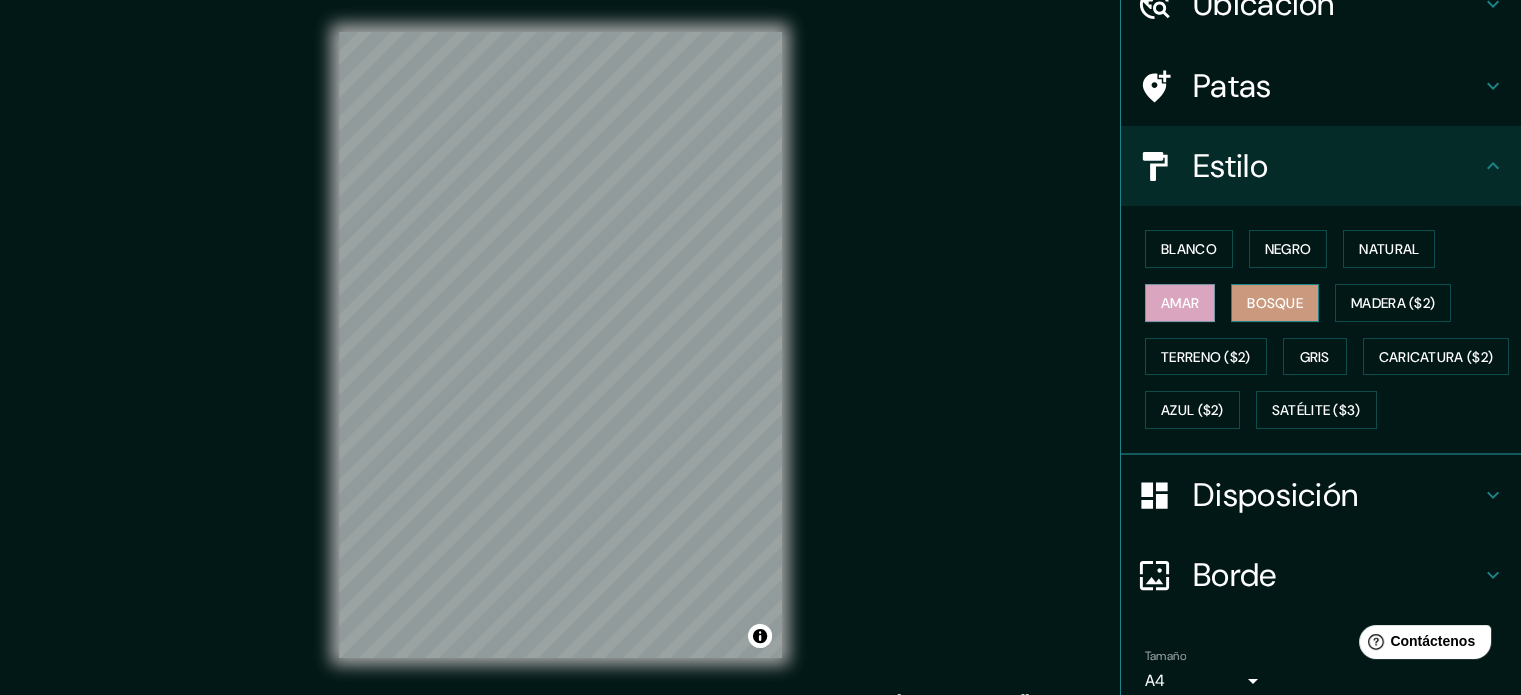 click on "Bosque" at bounding box center [1275, 303] 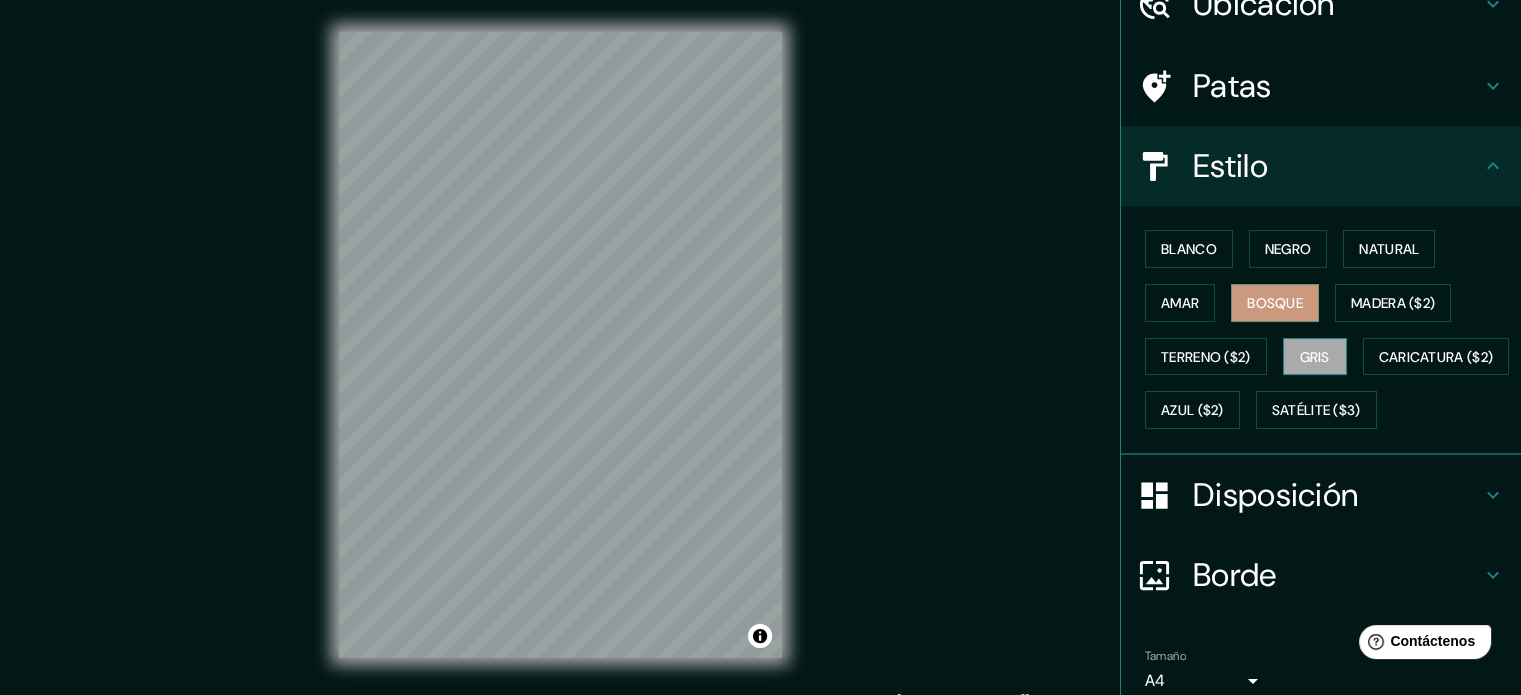 click on "Gris" at bounding box center (1315, 357) 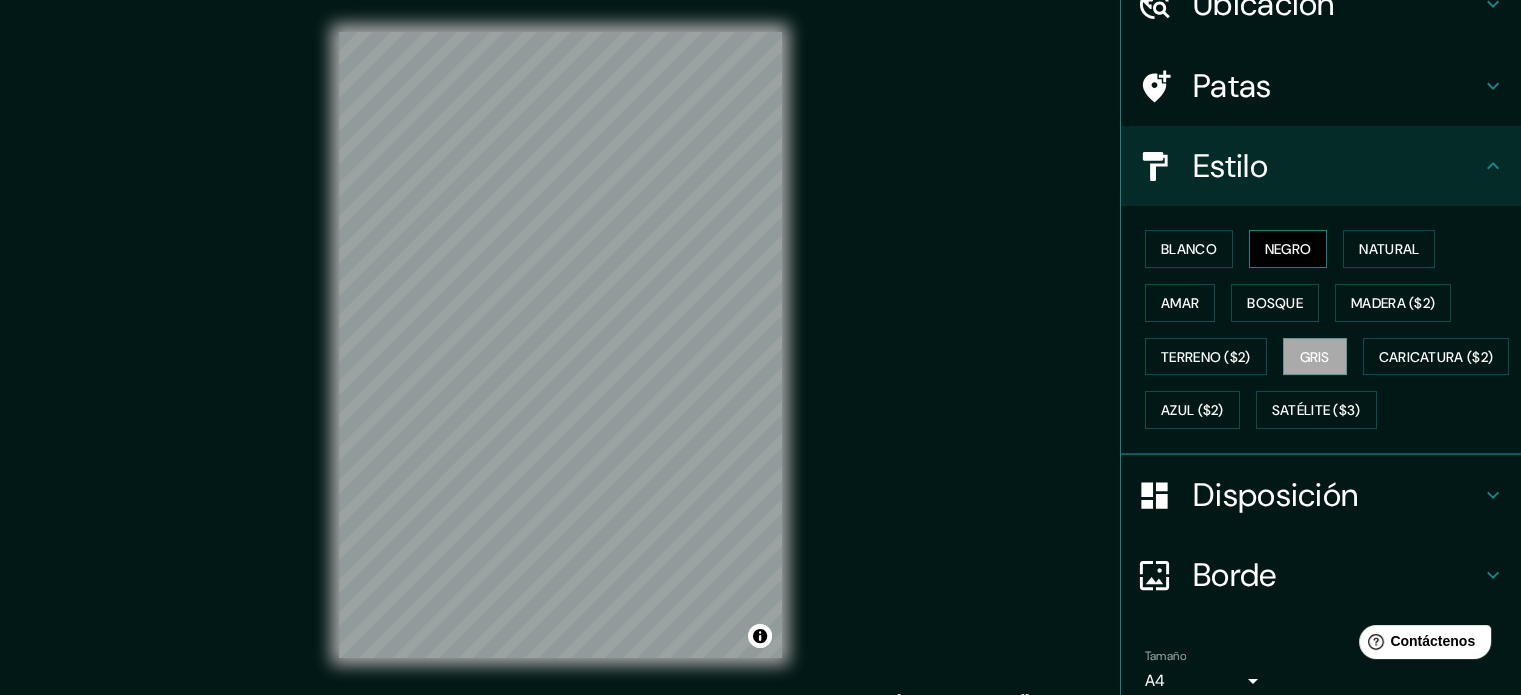 click on "Negro" at bounding box center (1288, 249) 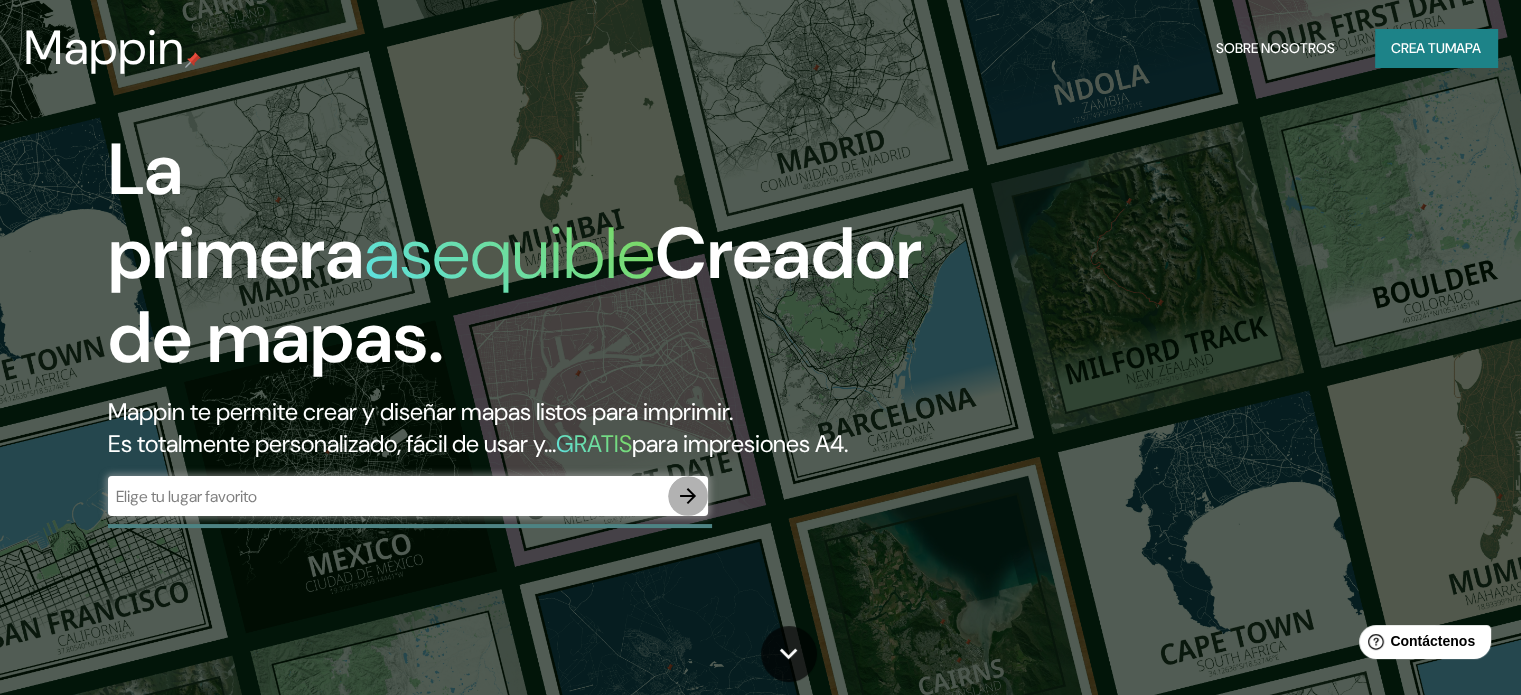 click 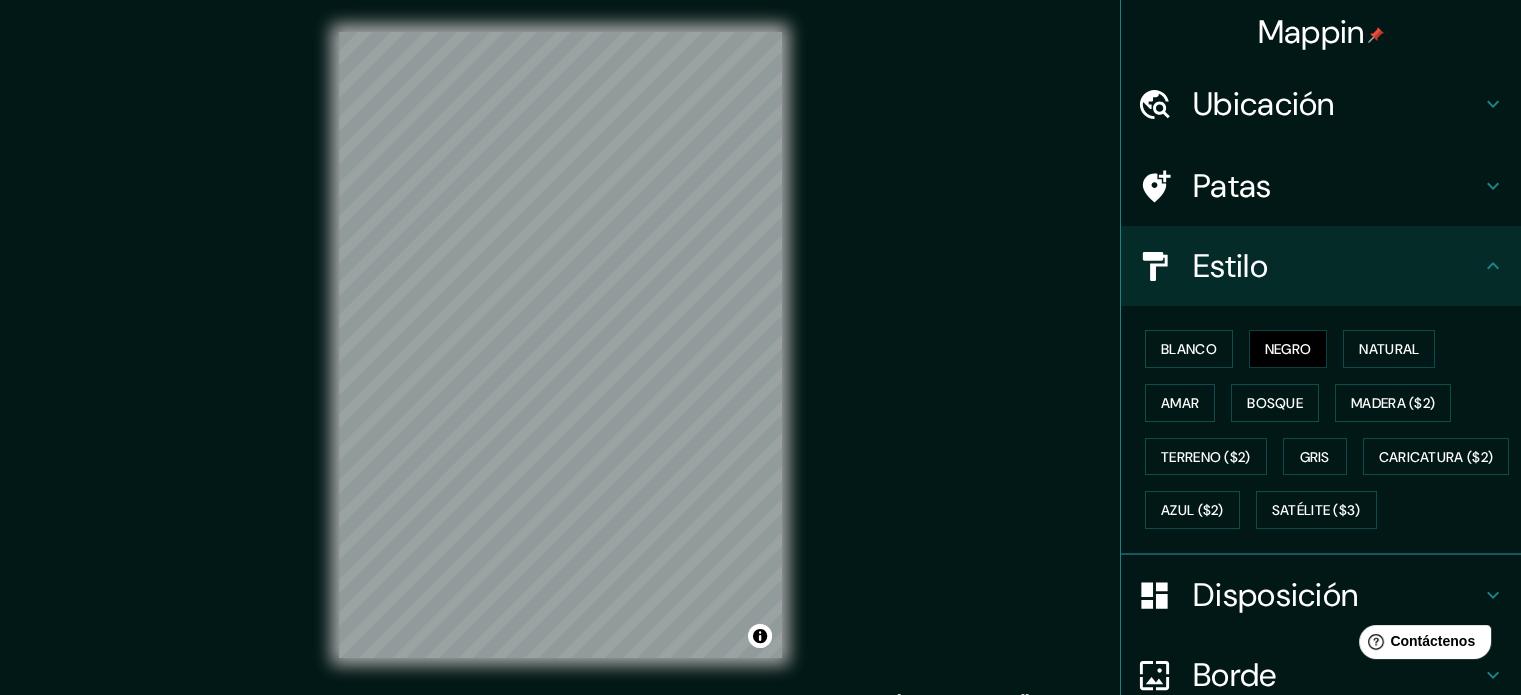 click on "Ubicación" at bounding box center [1264, 104] 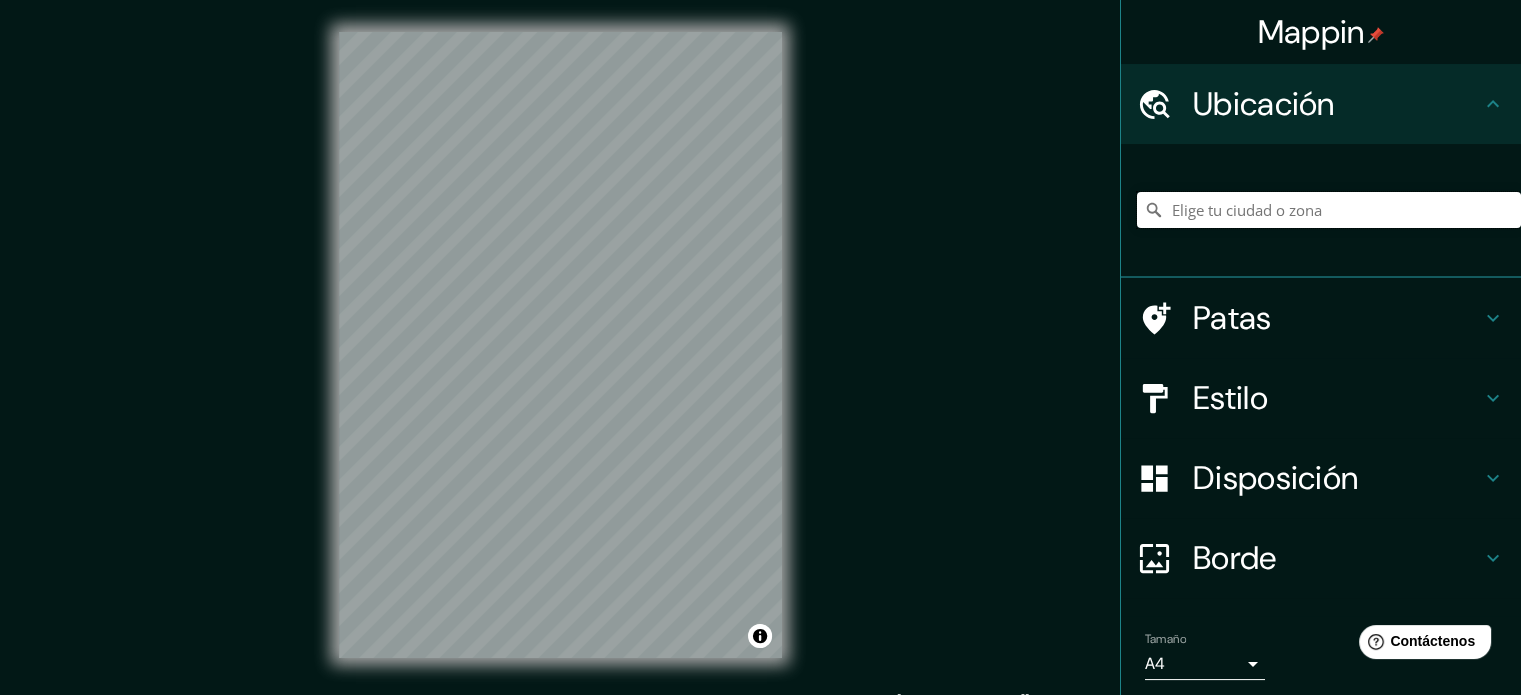 click at bounding box center (1329, 210) 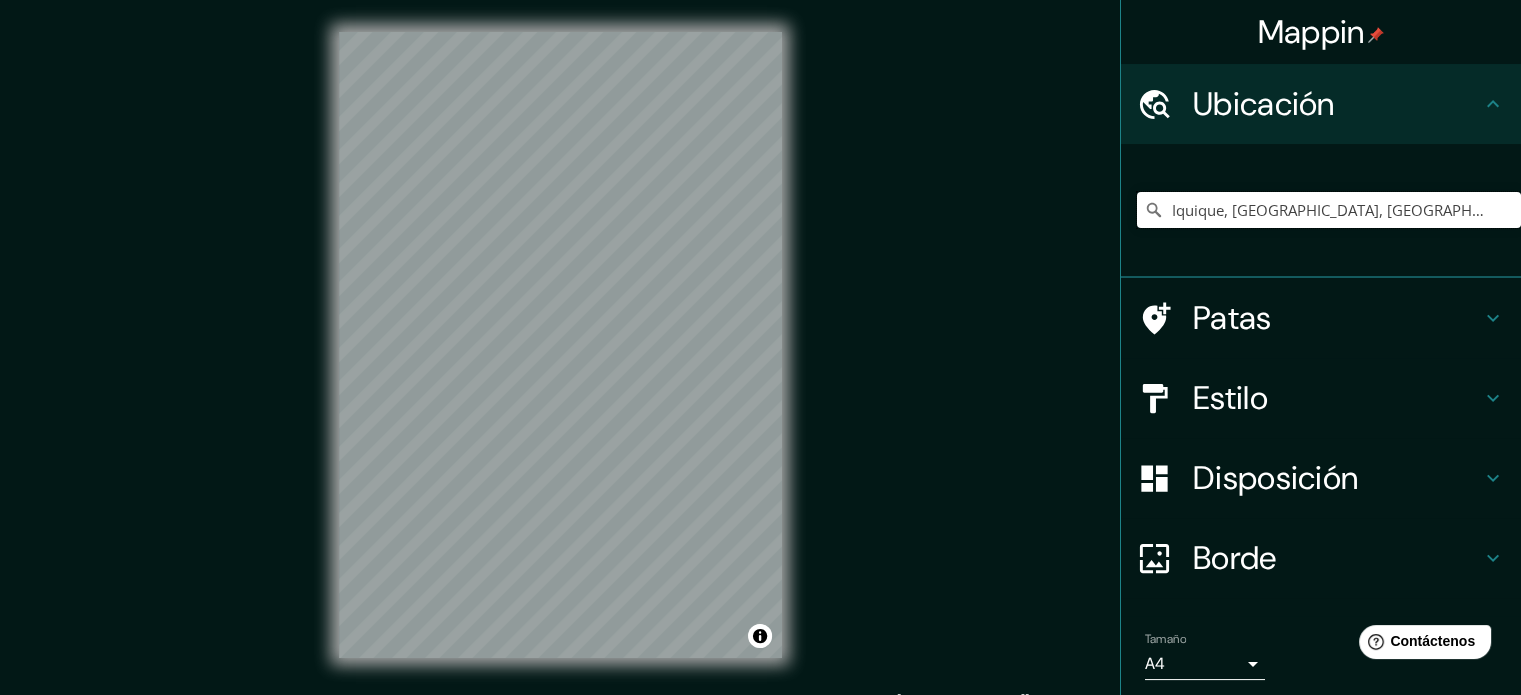 type on "Iquique, [GEOGRAPHIC_DATA], [GEOGRAPHIC_DATA]" 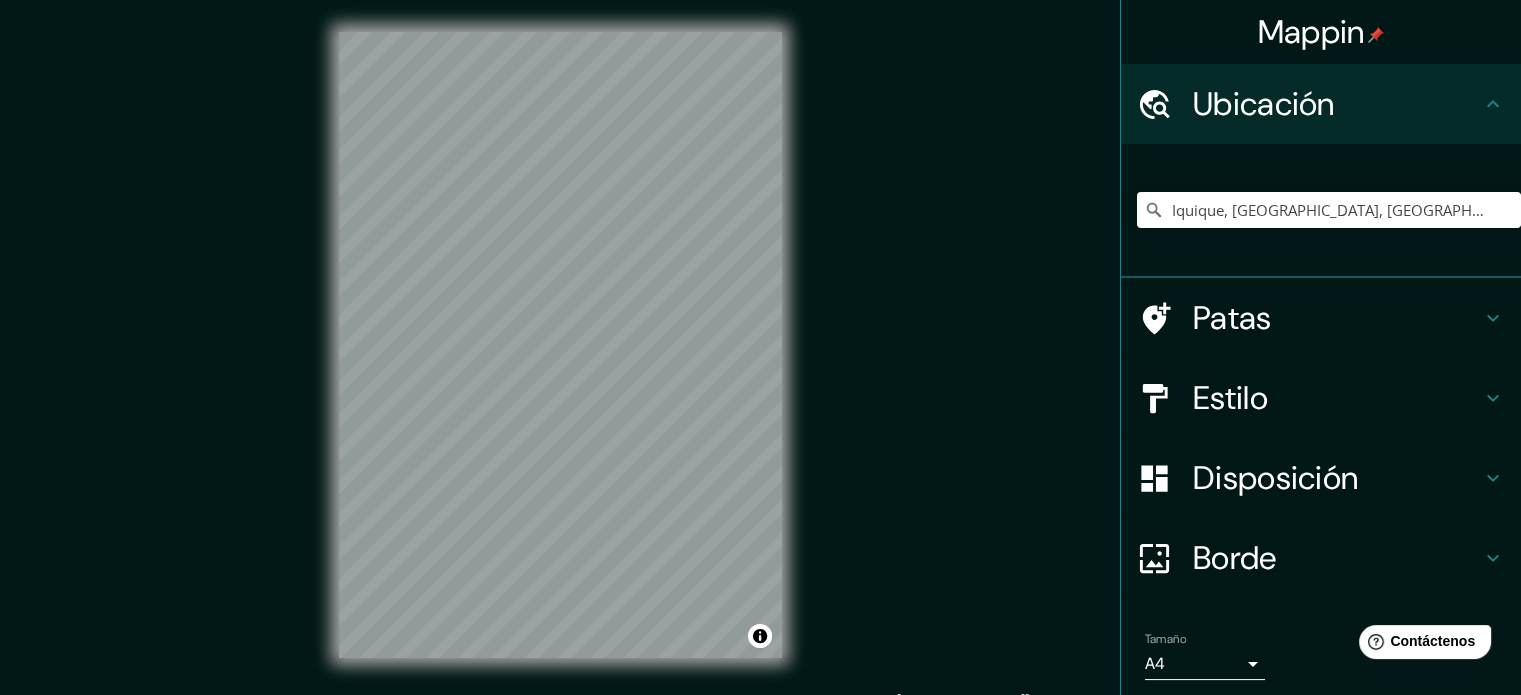 click on "Mappin Ubicación Iquique, Región de Tarapacá, Chile Iquique  Región de Tarapacá, Chile Teniente Merino  Tocopilla, Región de Antofagasta 1340000, Chile Iquique  Ñuñoa, Región Metropolitana de Santiago 7750000, Chile Pasaje Iquique  La Florida, Región Metropolitana de Santiago 8240000, Chile Iquique  San Joaquín, Región Metropolitana de Santiago 8940000, Chile Patas Estilo Disposición Borde Elige un borde.  Consejo  : puedes opacar las capas del marco para crear efectos geniales. Ninguno Simple Transparente Elegante Tamaño A4 single Crea tu mapa © Mapbox   © OpenStreetMap   Improve this map Si tiene algún problema, sugerencia o inquietud, envíe un correo electrónico a  help@mappin.pro  .   . ." at bounding box center (760, 361) 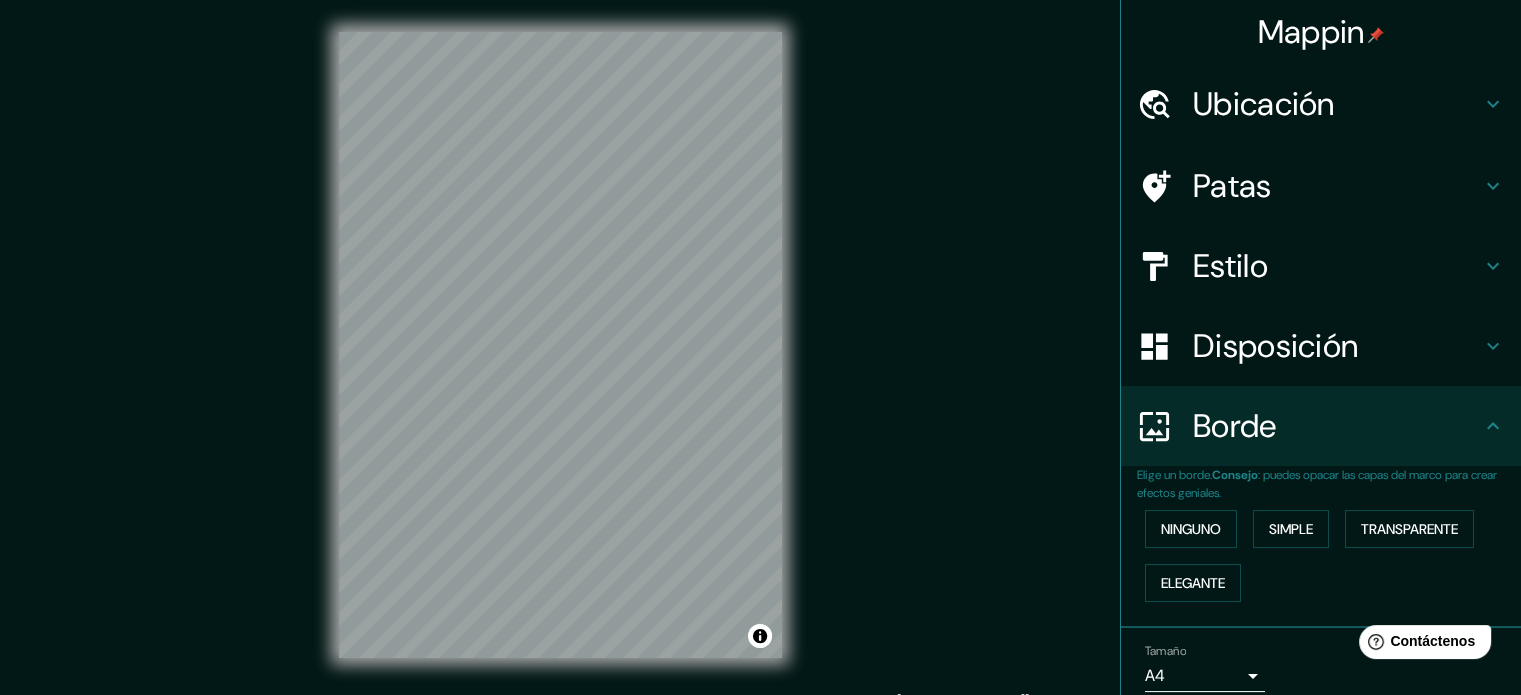 click on "Disposición" at bounding box center [1275, 346] 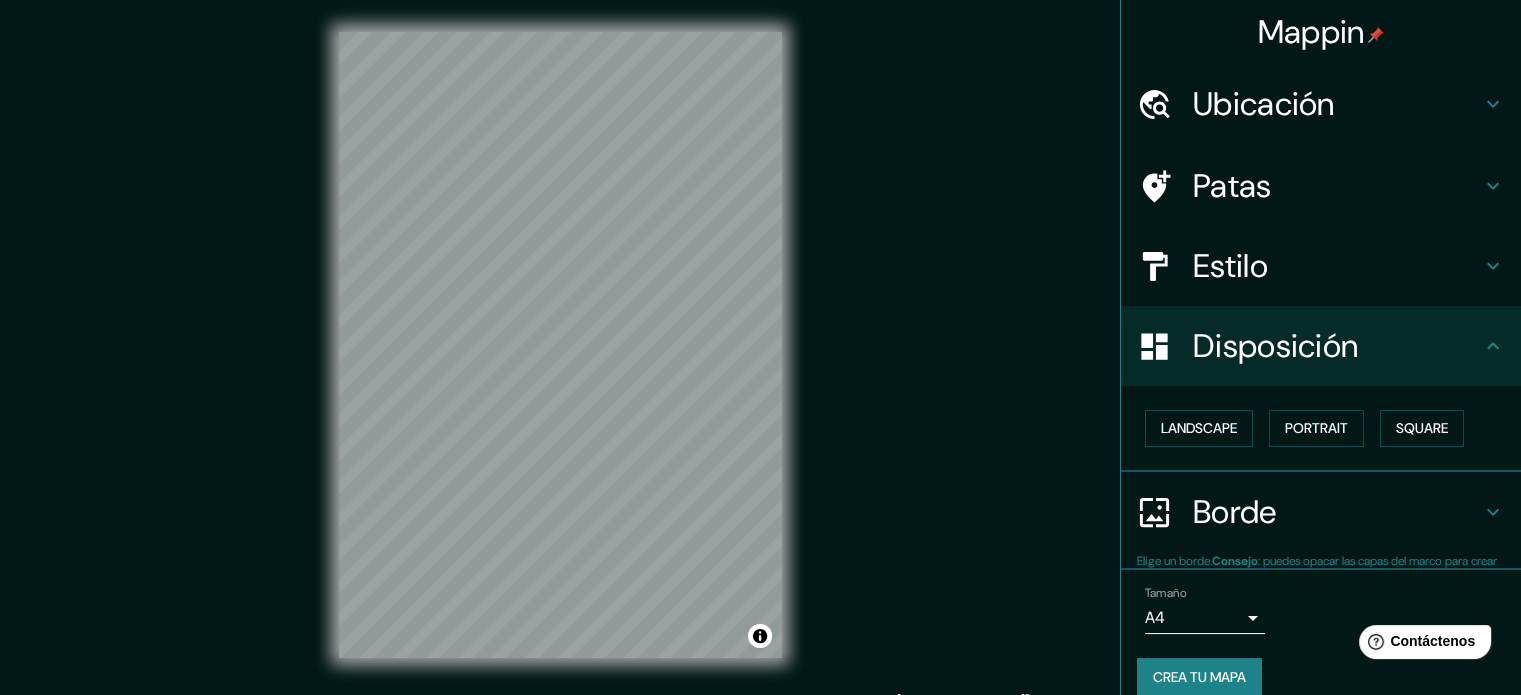 click on "Estilo" at bounding box center (1230, 266) 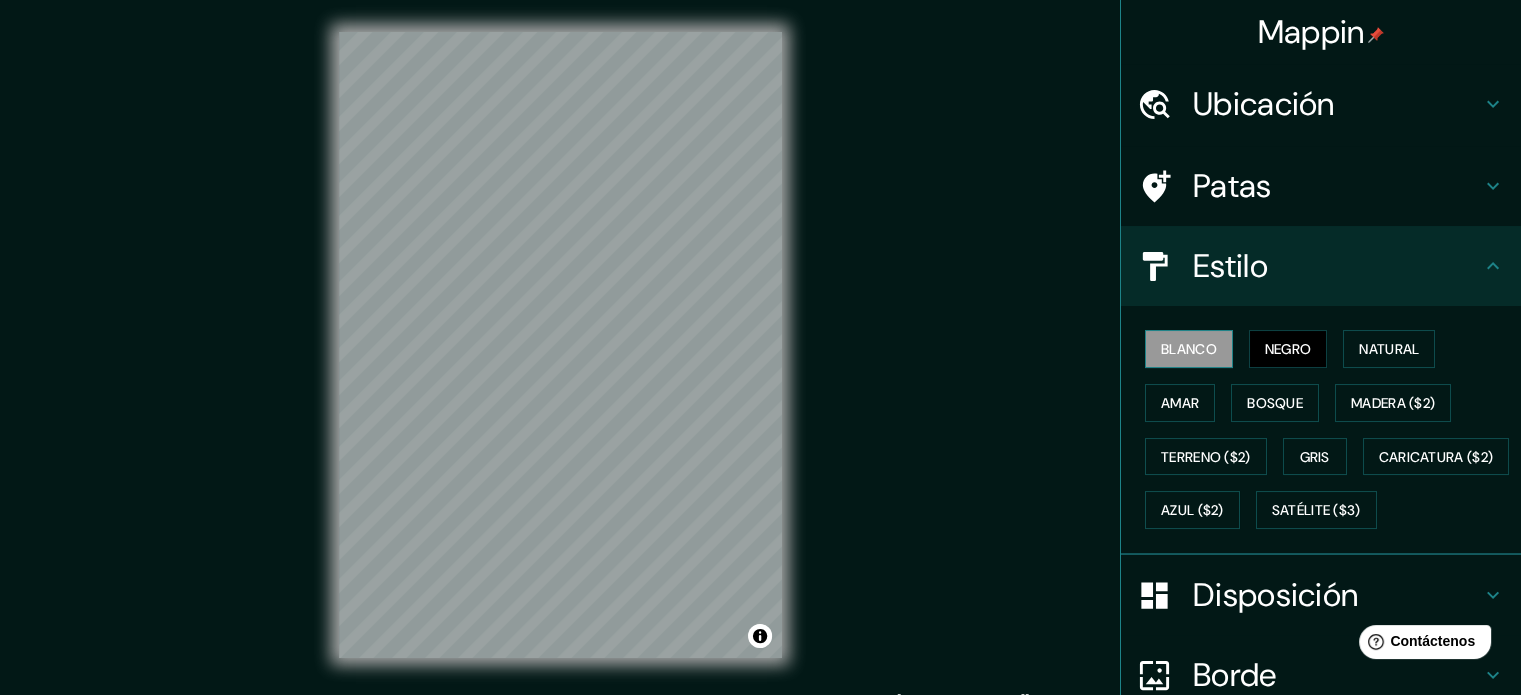 click on "Blanco" at bounding box center [1189, 349] 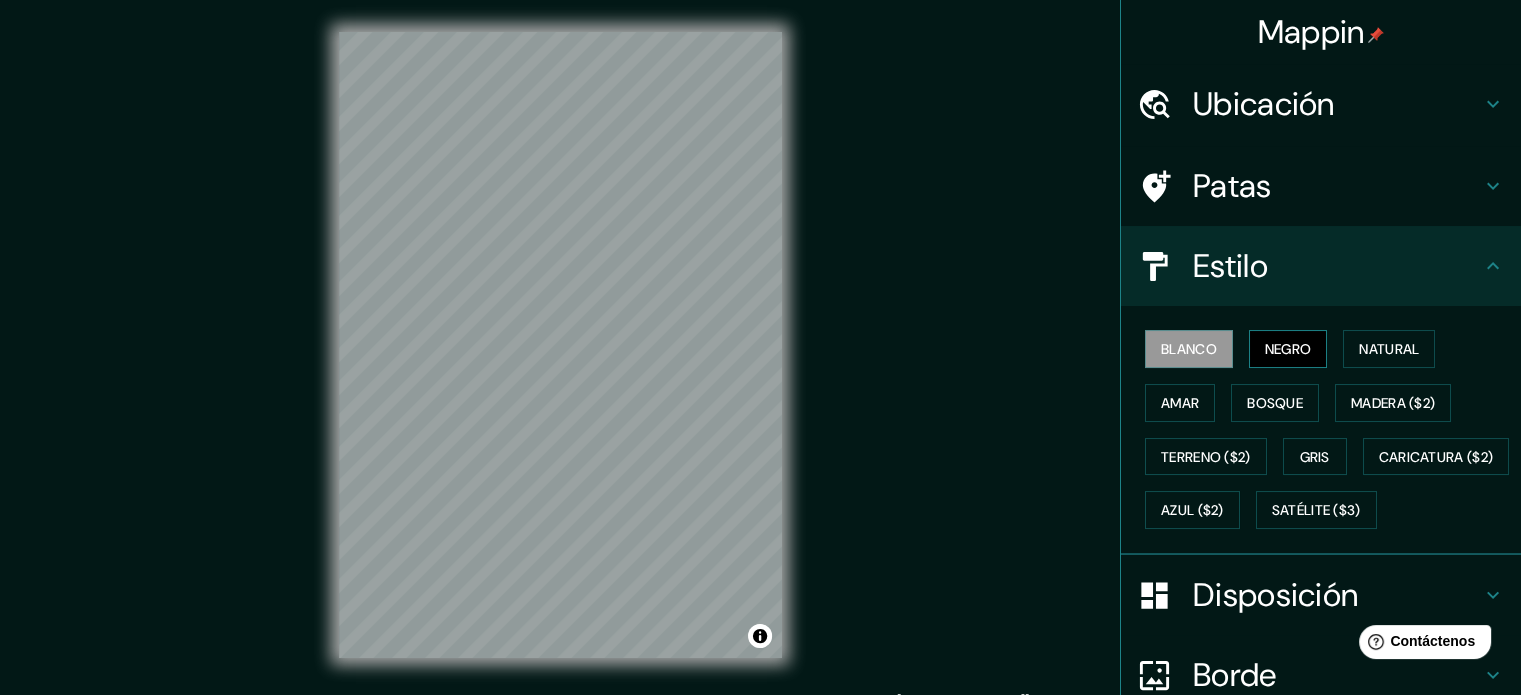 click on "Negro" at bounding box center (1288, 349) 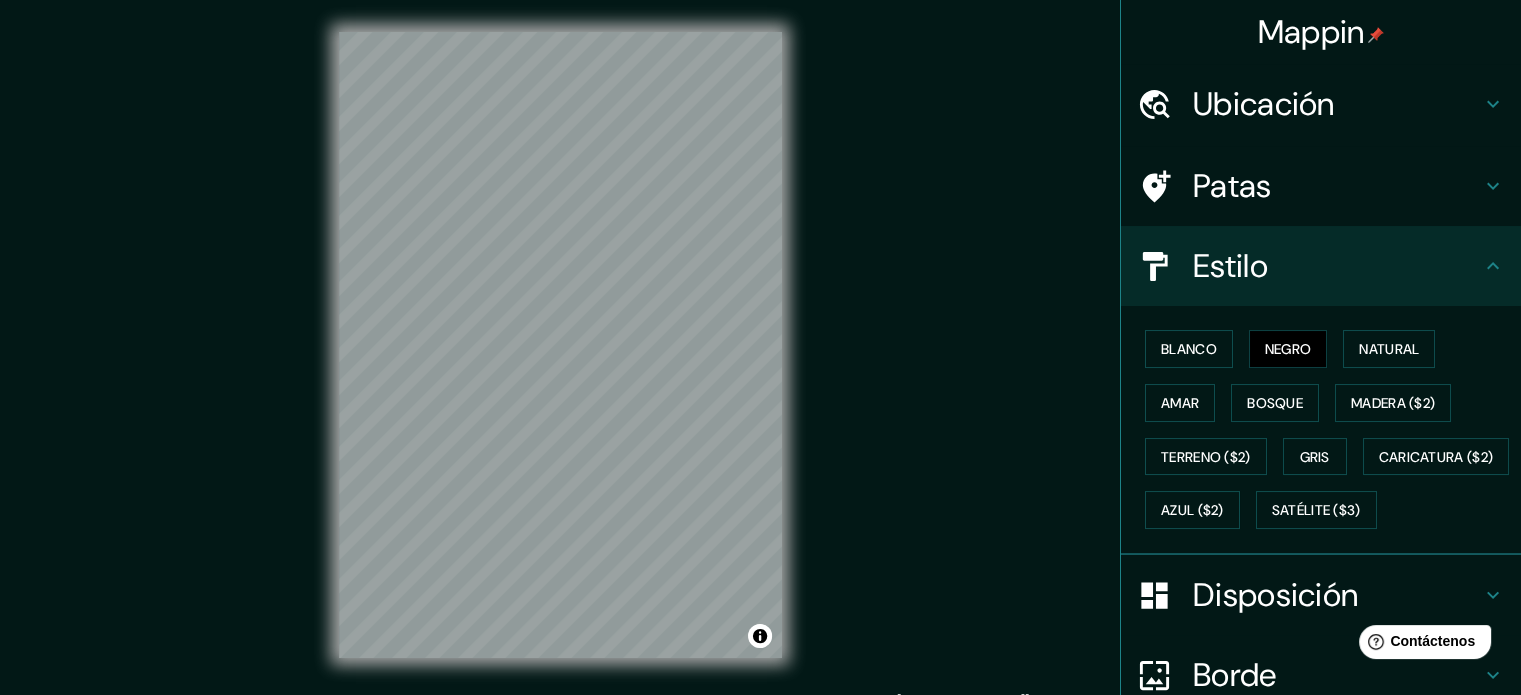 click on "© Mapbox   © OpenStreetMap   Improve this map" at bounding box center [560, 345] 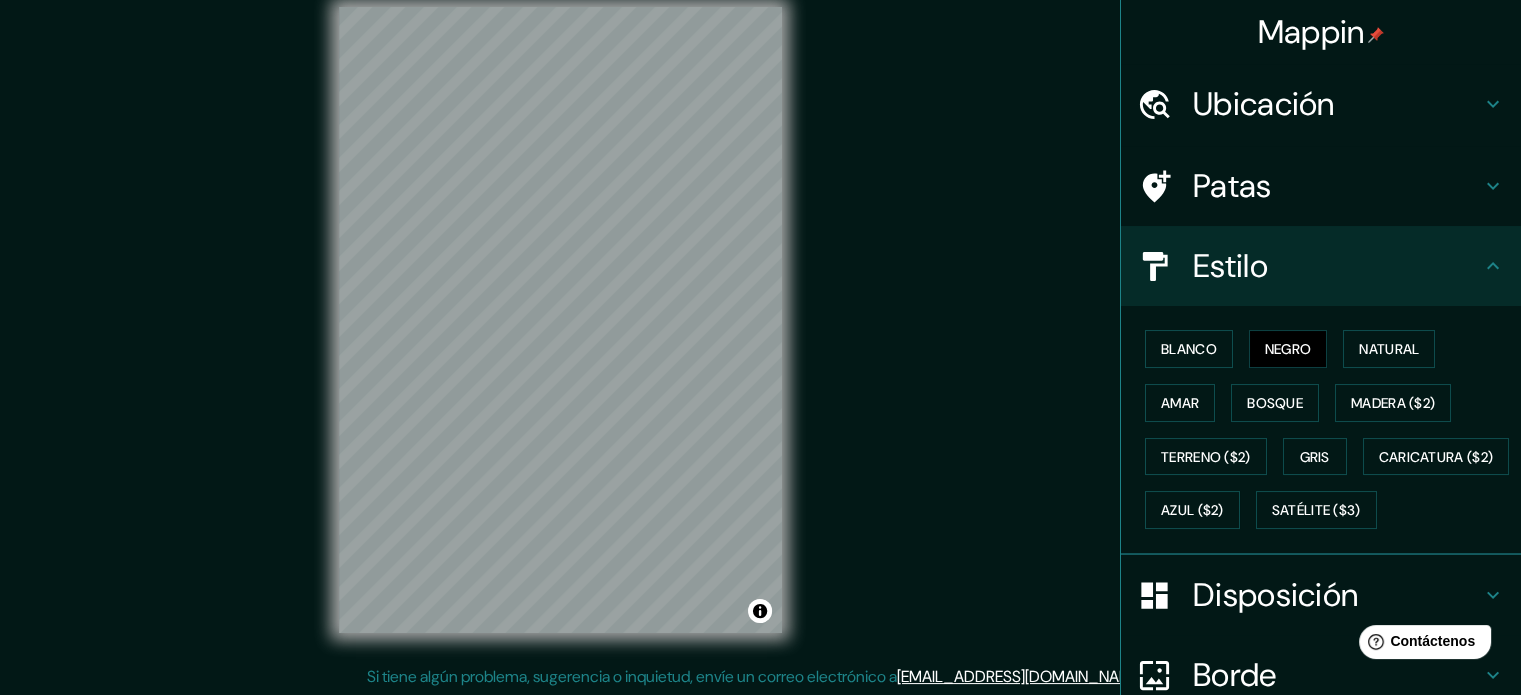 scroll, scrollTop: 26, scrollLeft: 0, axis: vertical 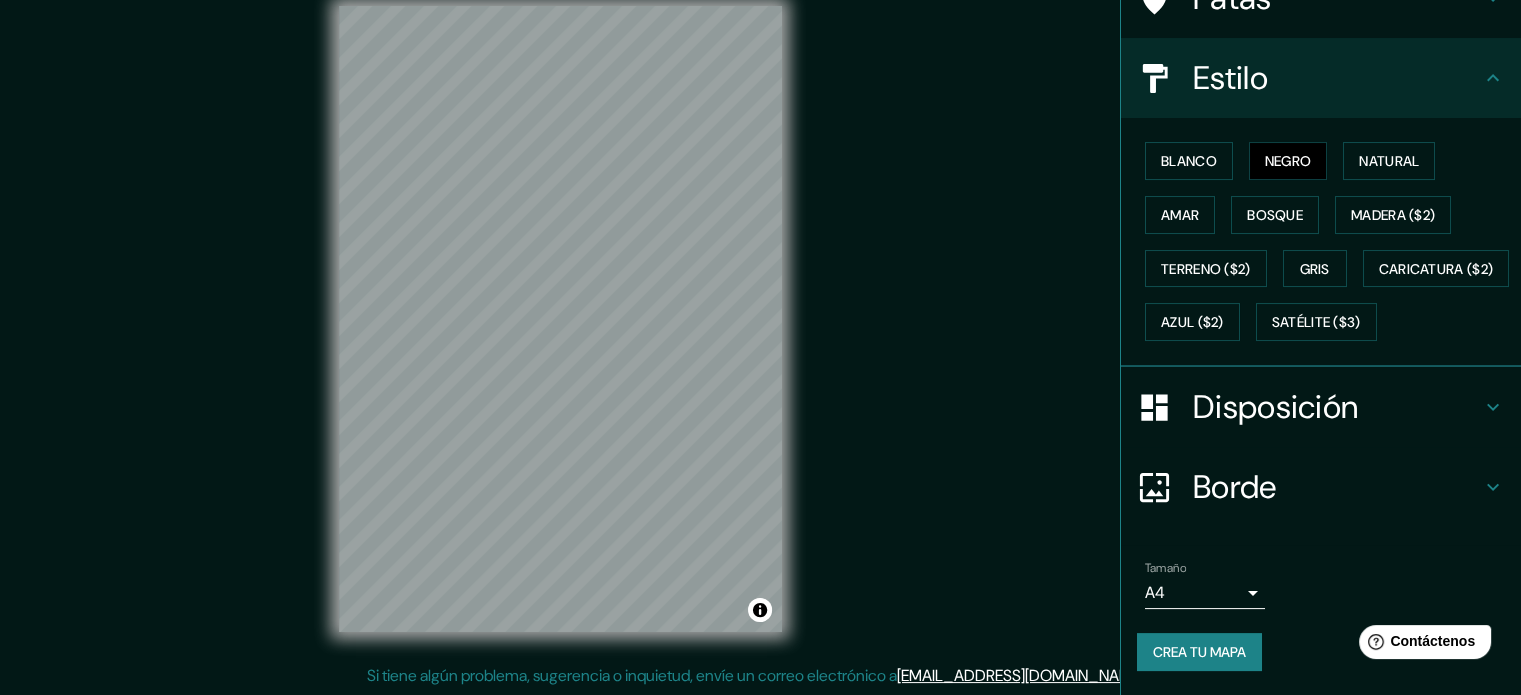 click on "Crea tu mapa" at bounding box center (1199, 652) 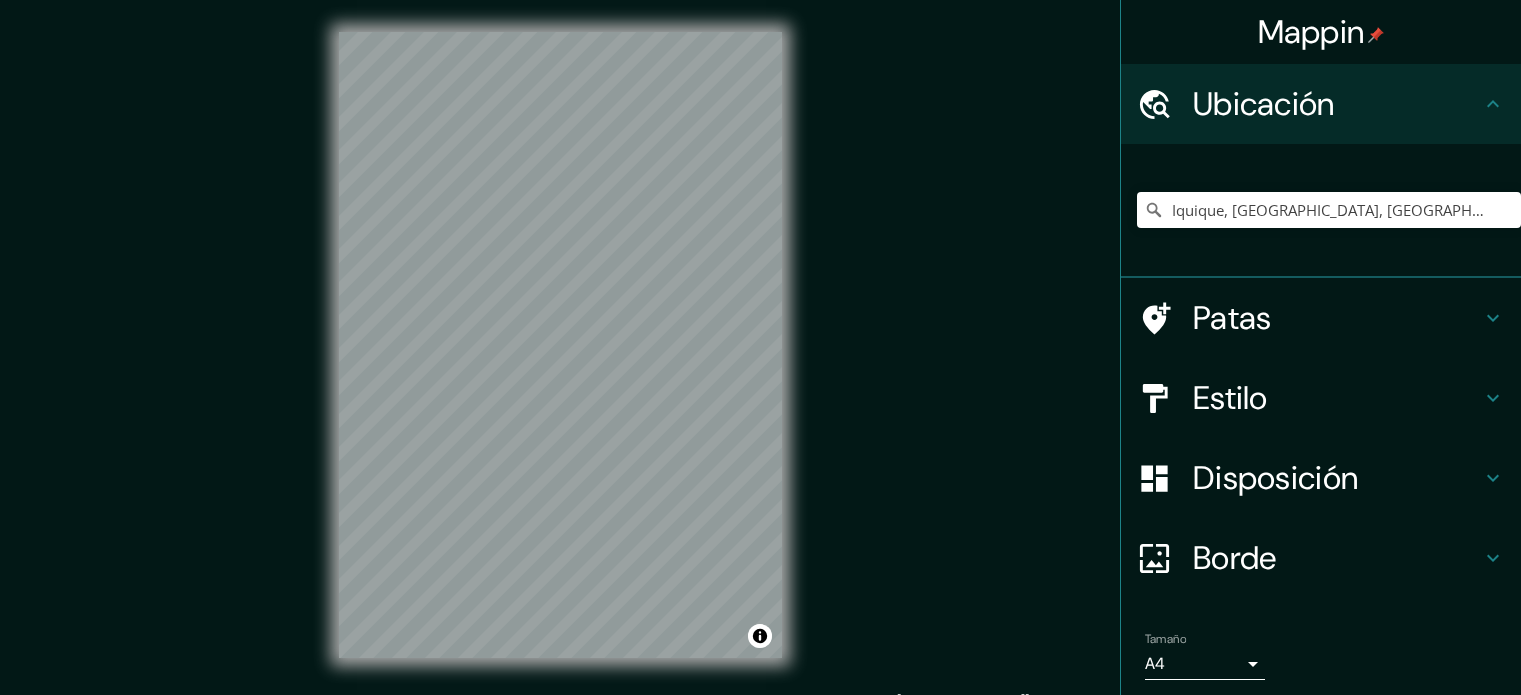 scroll, scrollTop: 26, scrollLeft: 0, axis: vertical 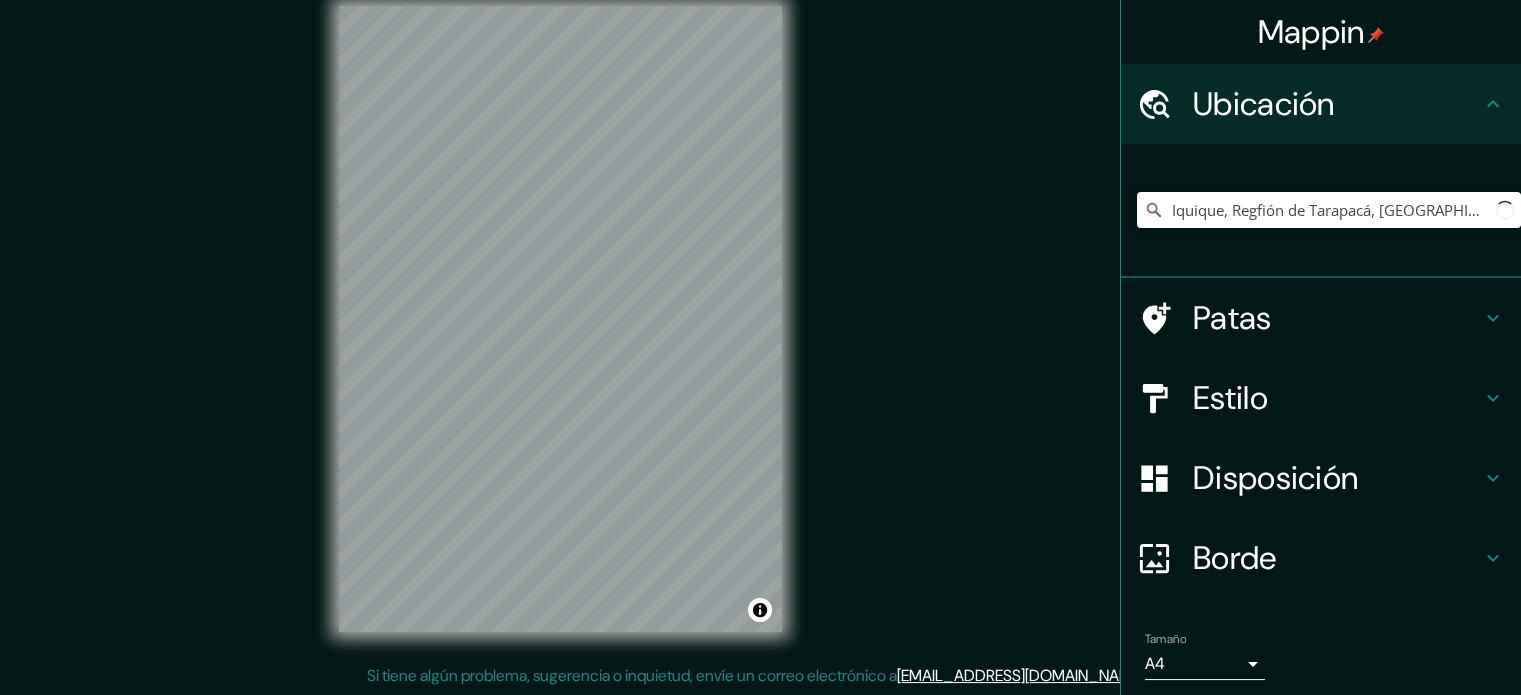 type on "Iquique, [GEOGRAPHIC_DATA], [GEOGRAPHIC_DATA]" 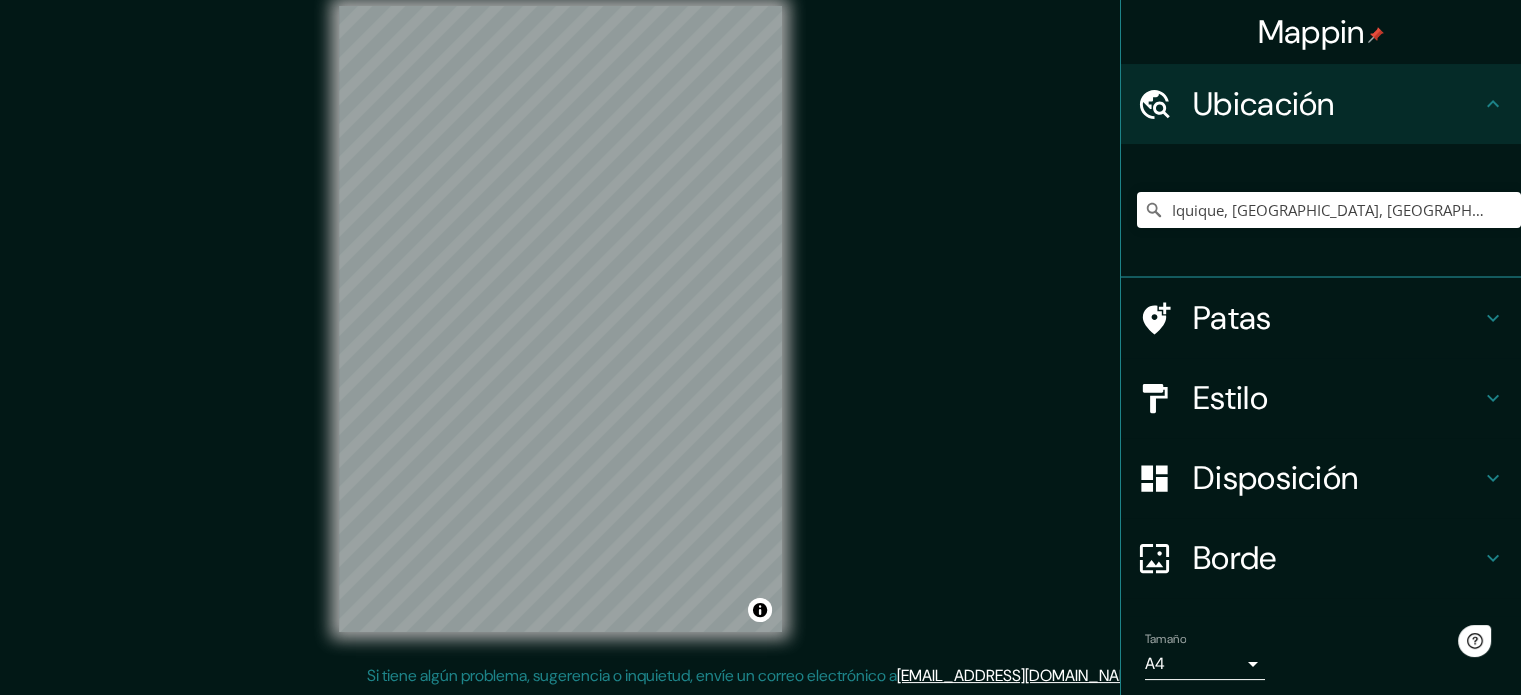 scroll, scrollTop: 0, scrollLeft: 0, axis: both 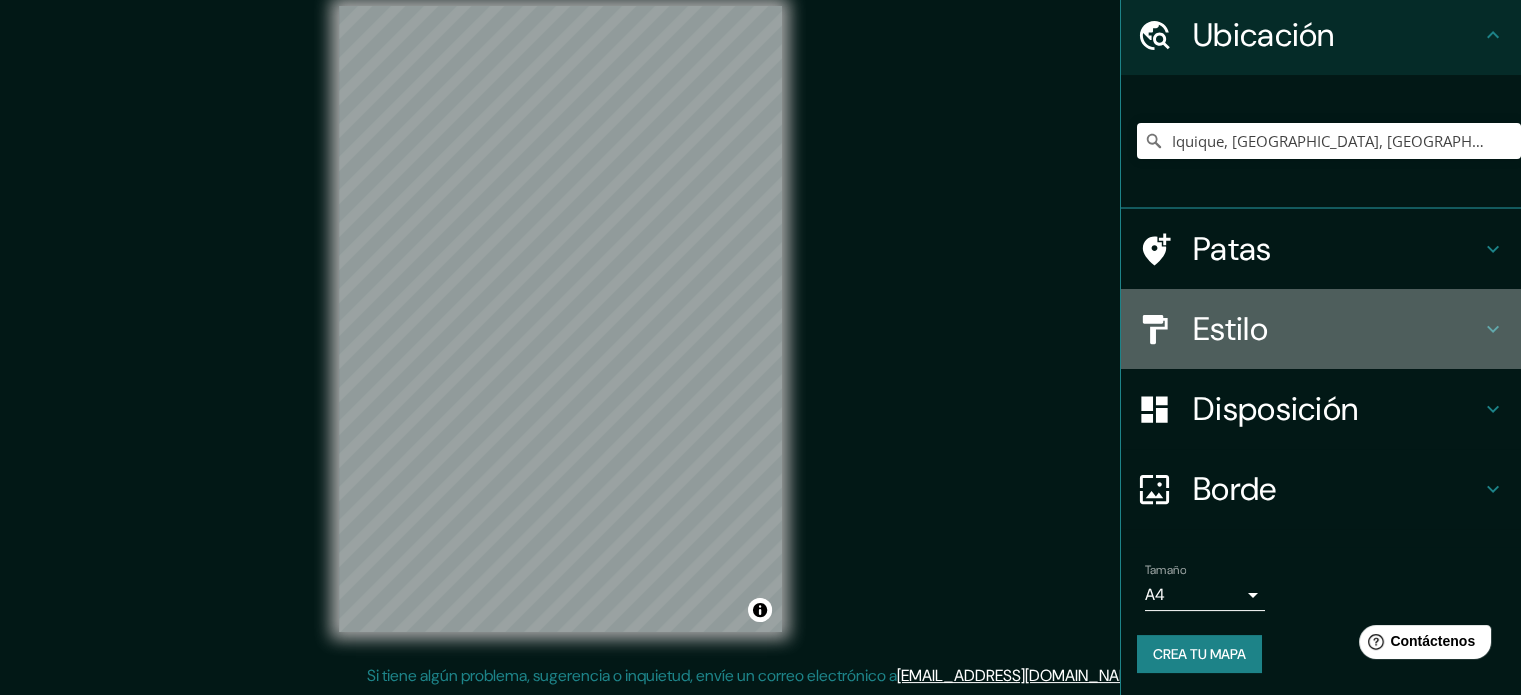 click on "Estilo" at bounding box center (1230, 329) 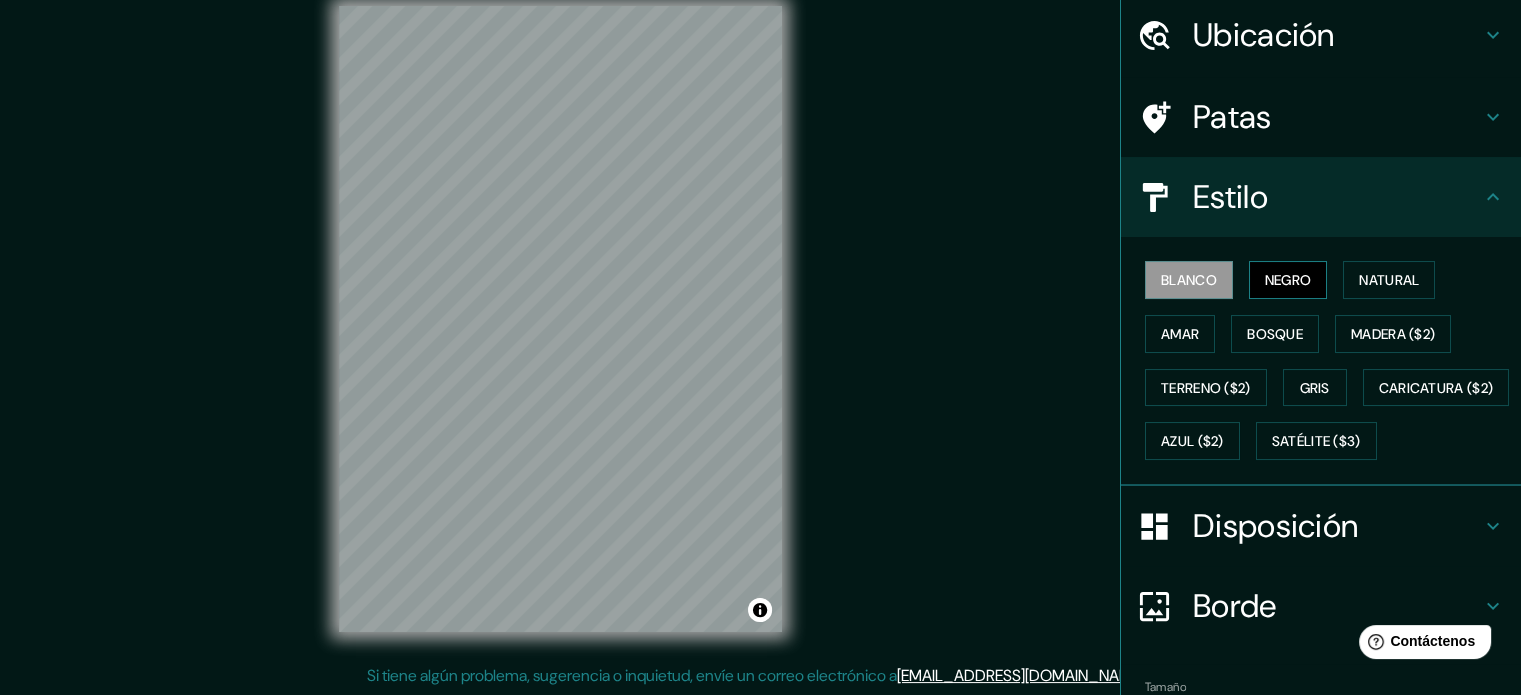 click on "Negro" at bounding box center [1288, 280] 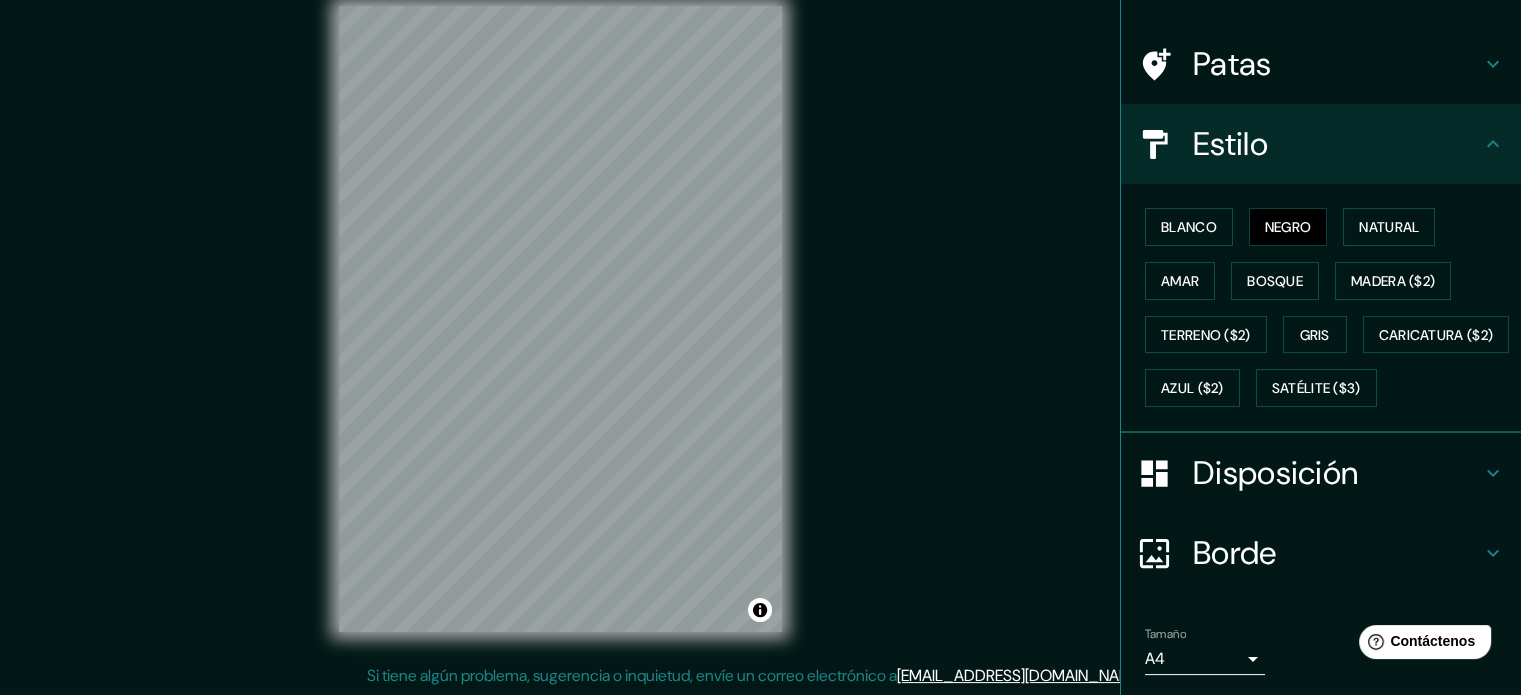 scroll, scrollTop: 236, scrollLeft: 0, axis: vertical 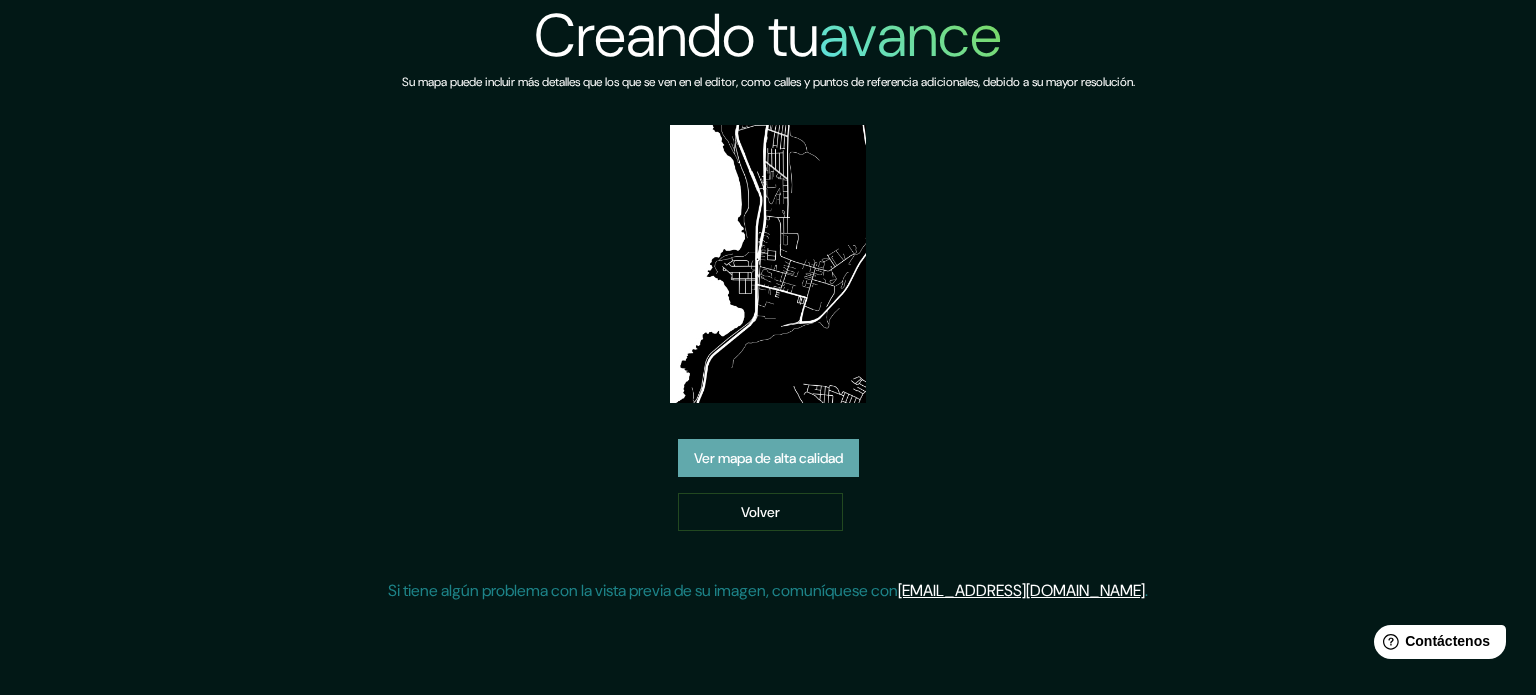 click on "Ver mapa de alta calidad" at bounding box center [768, 458] 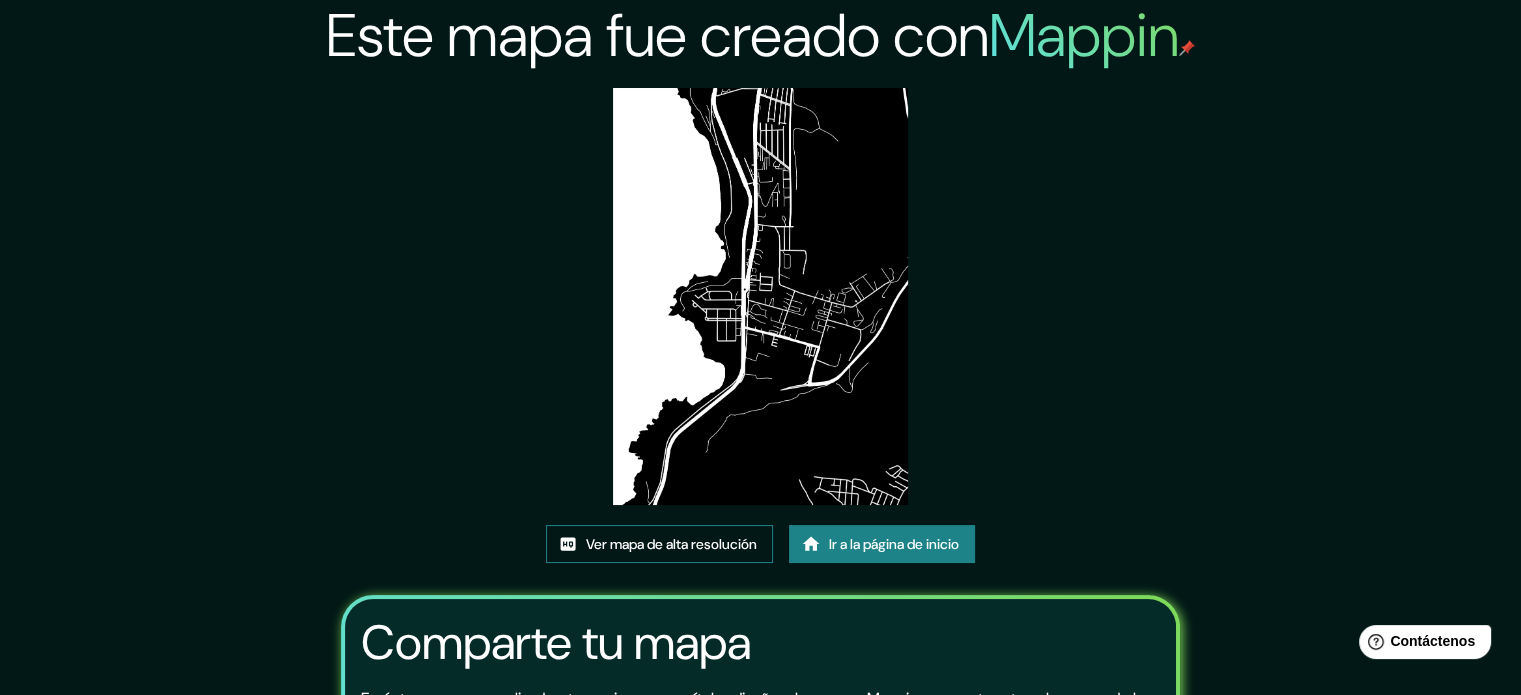 click on "Ver mapa de alta resolución" at bounding box center [671, 544] 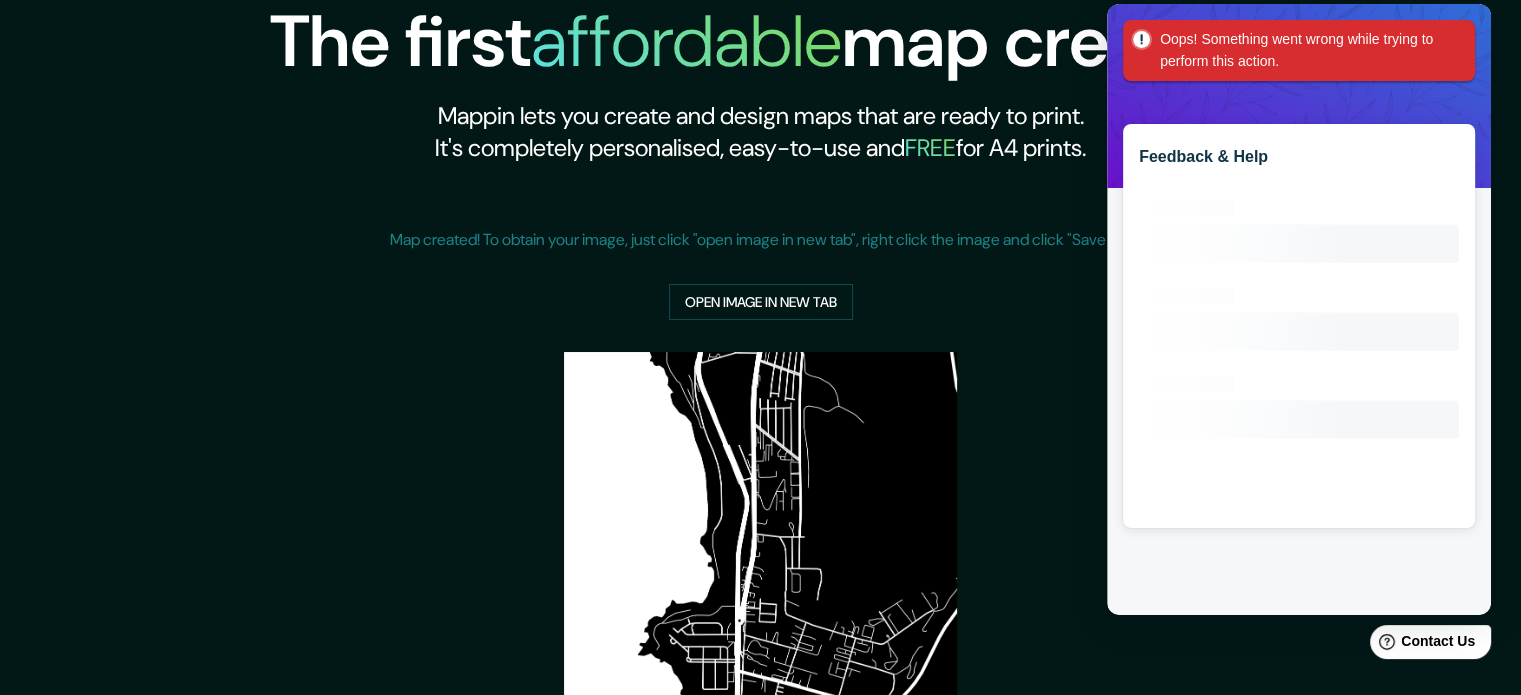 scroll, scrollTop: 0, scrollLeft: 0, axis: both 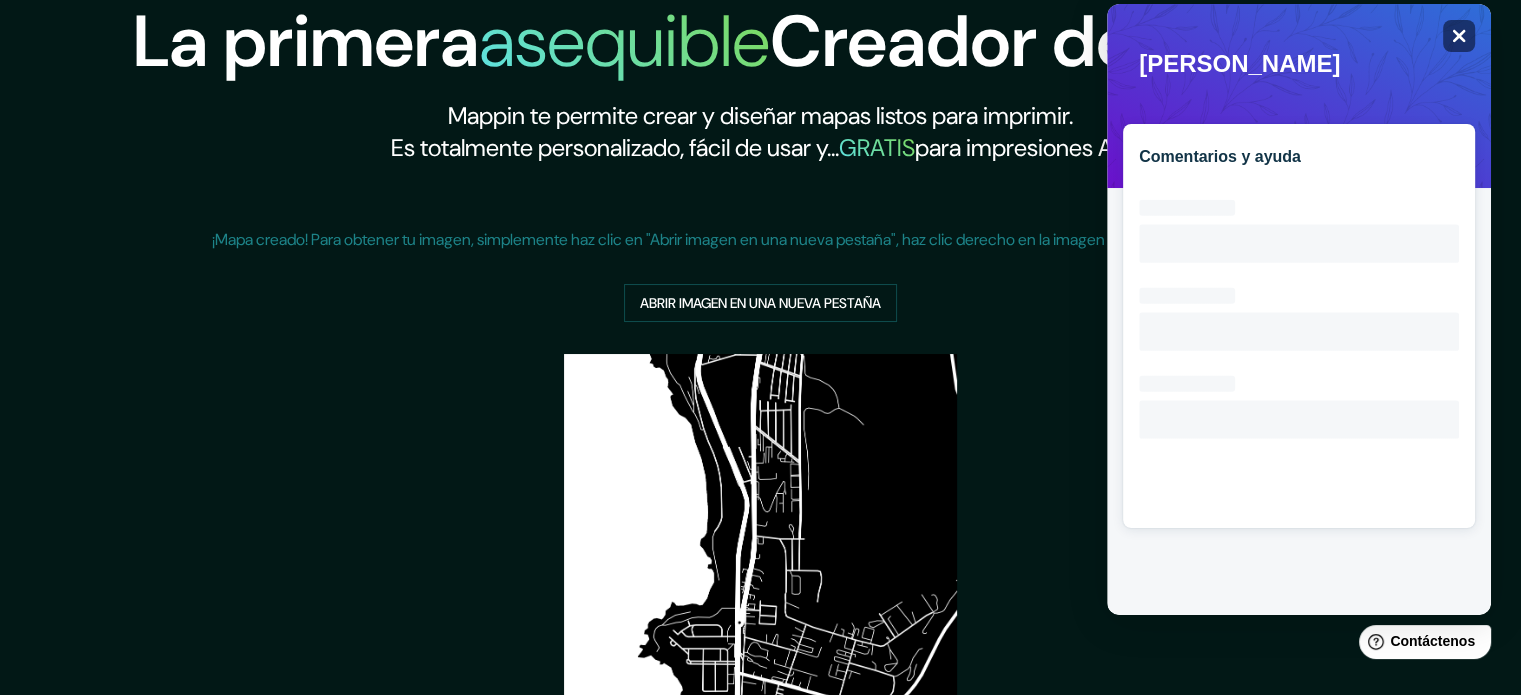 click 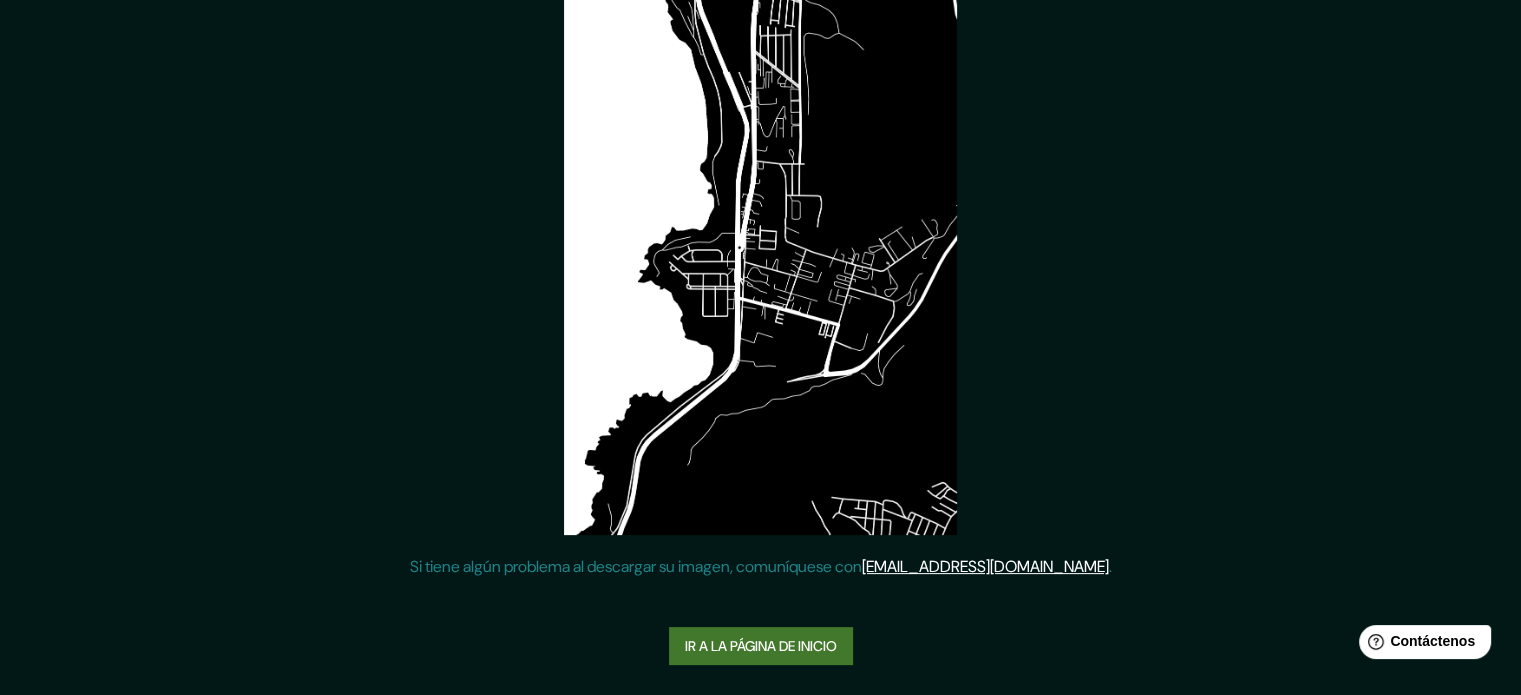 click on "Ir a la página de inicio" at bounding box center [761, 646] 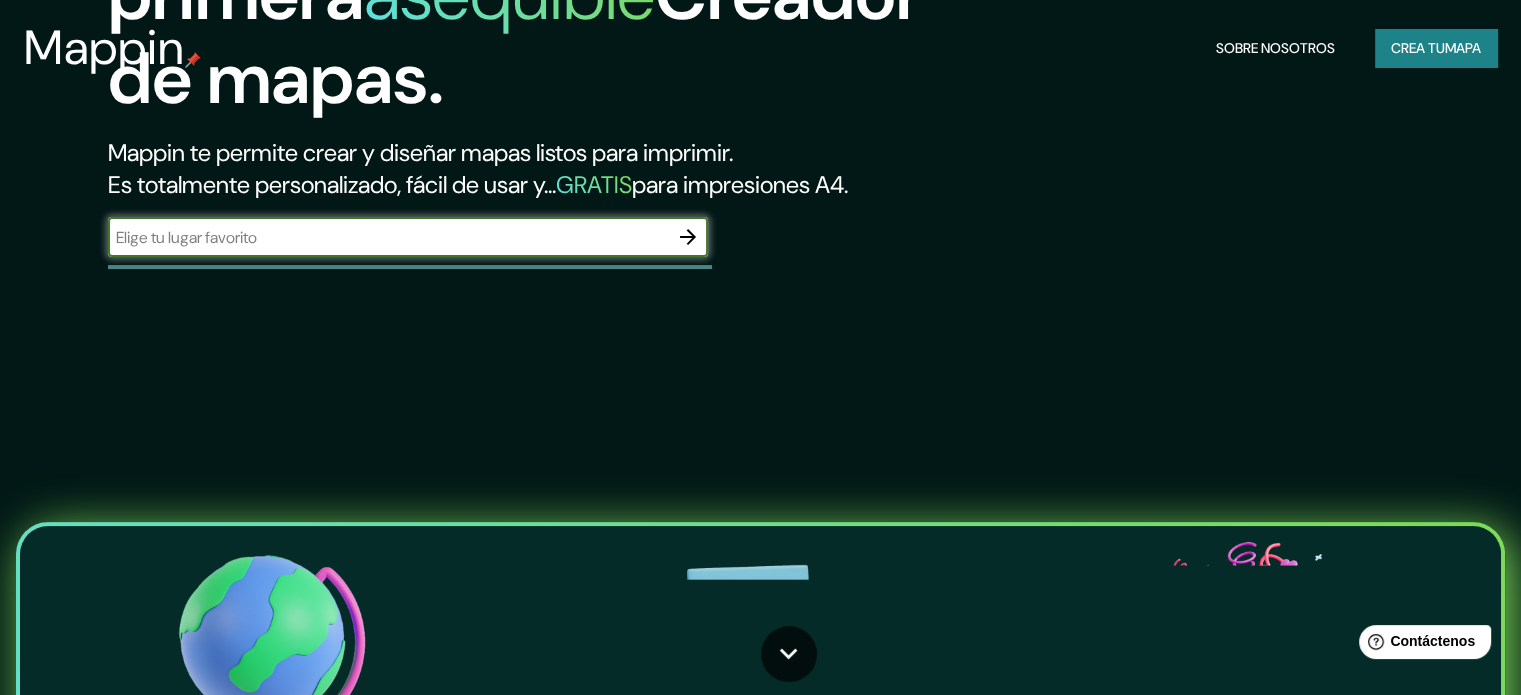 scroll, scrollTop: 0, scrollLeft: 0, axis: both 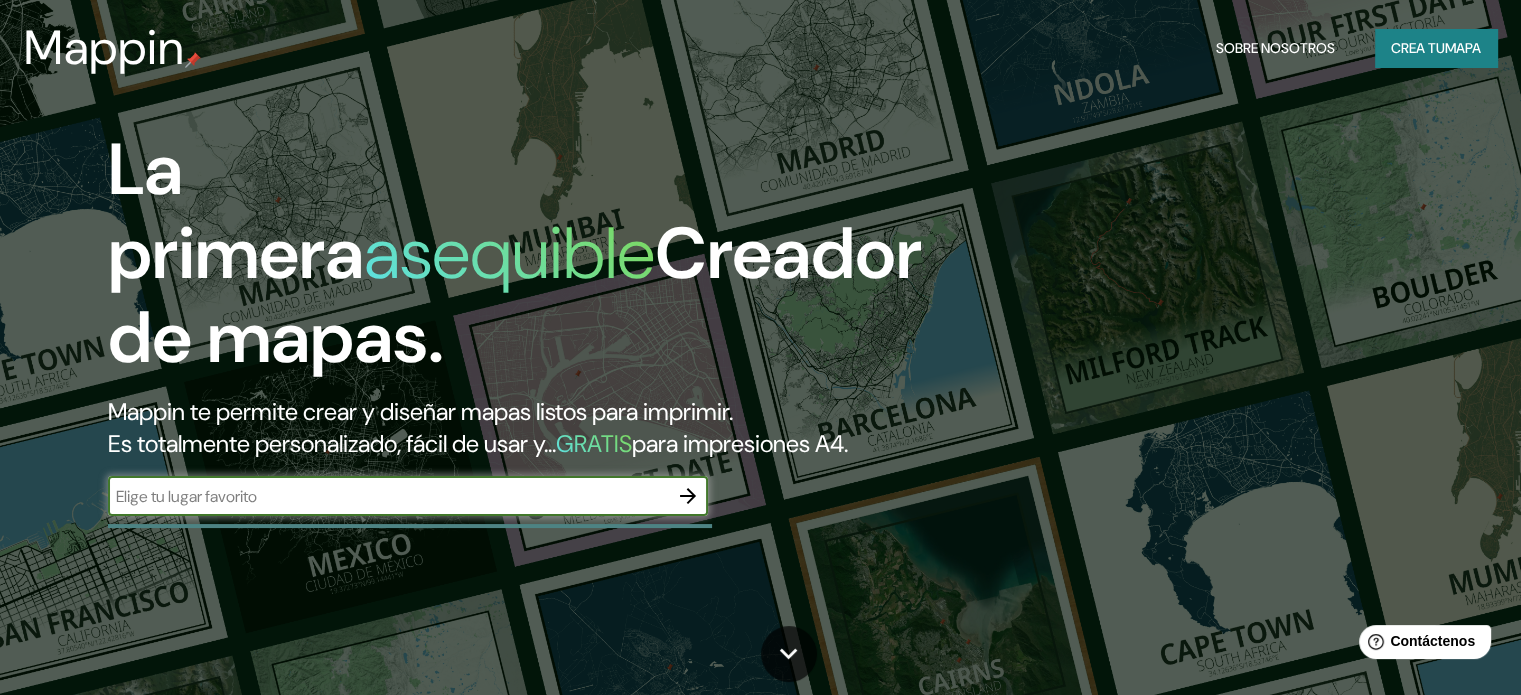click at bounding box center [688, 496] 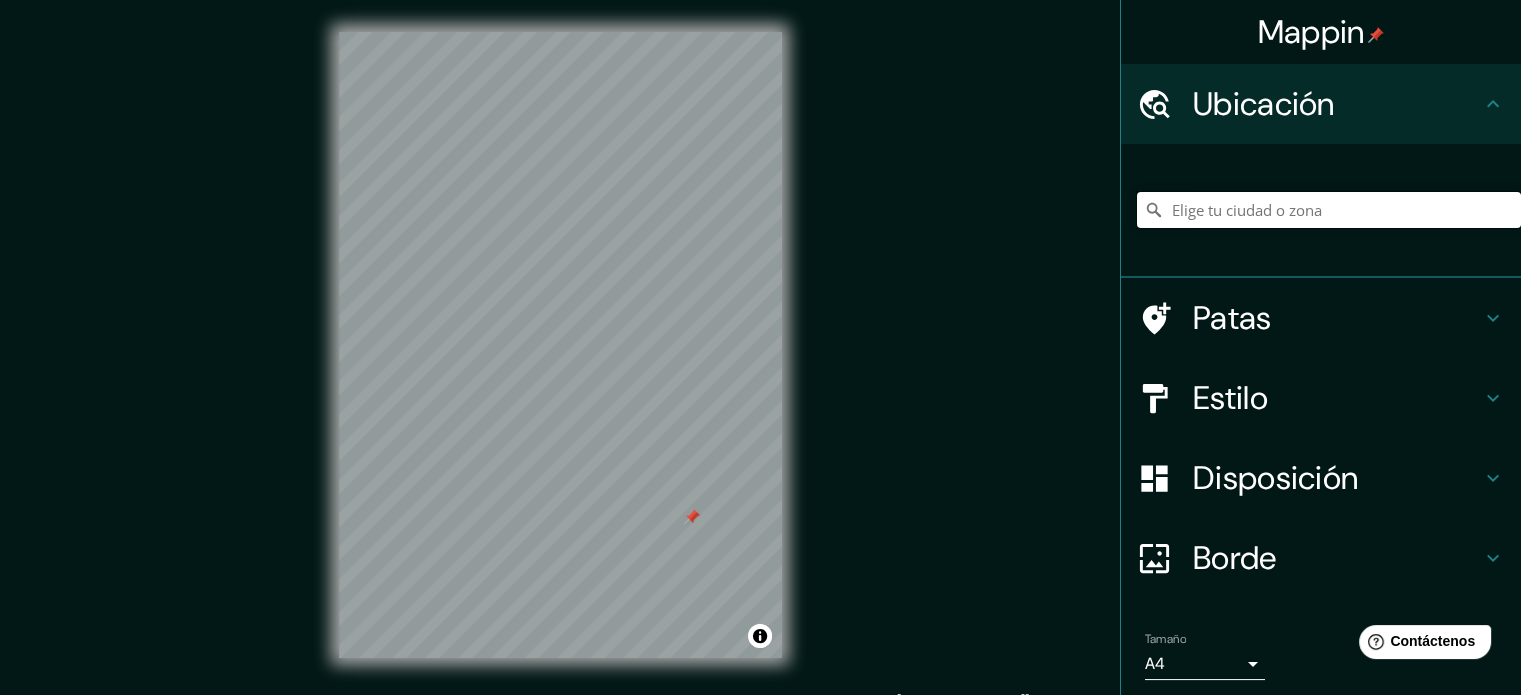 click at bounding box center [1329, 210] 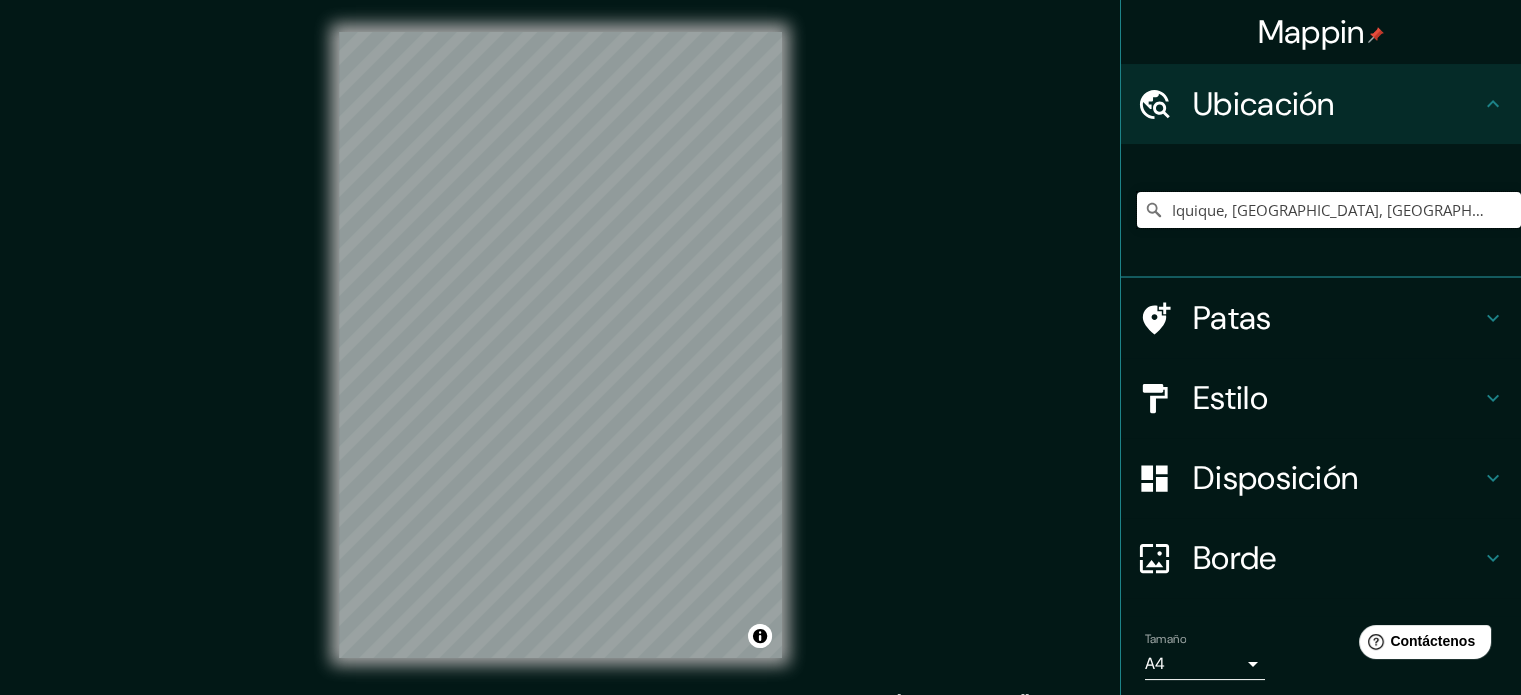 type on "Iquique, [GEOGRAPHIC_DATA], [GEOGRAPHIC_DATA]" 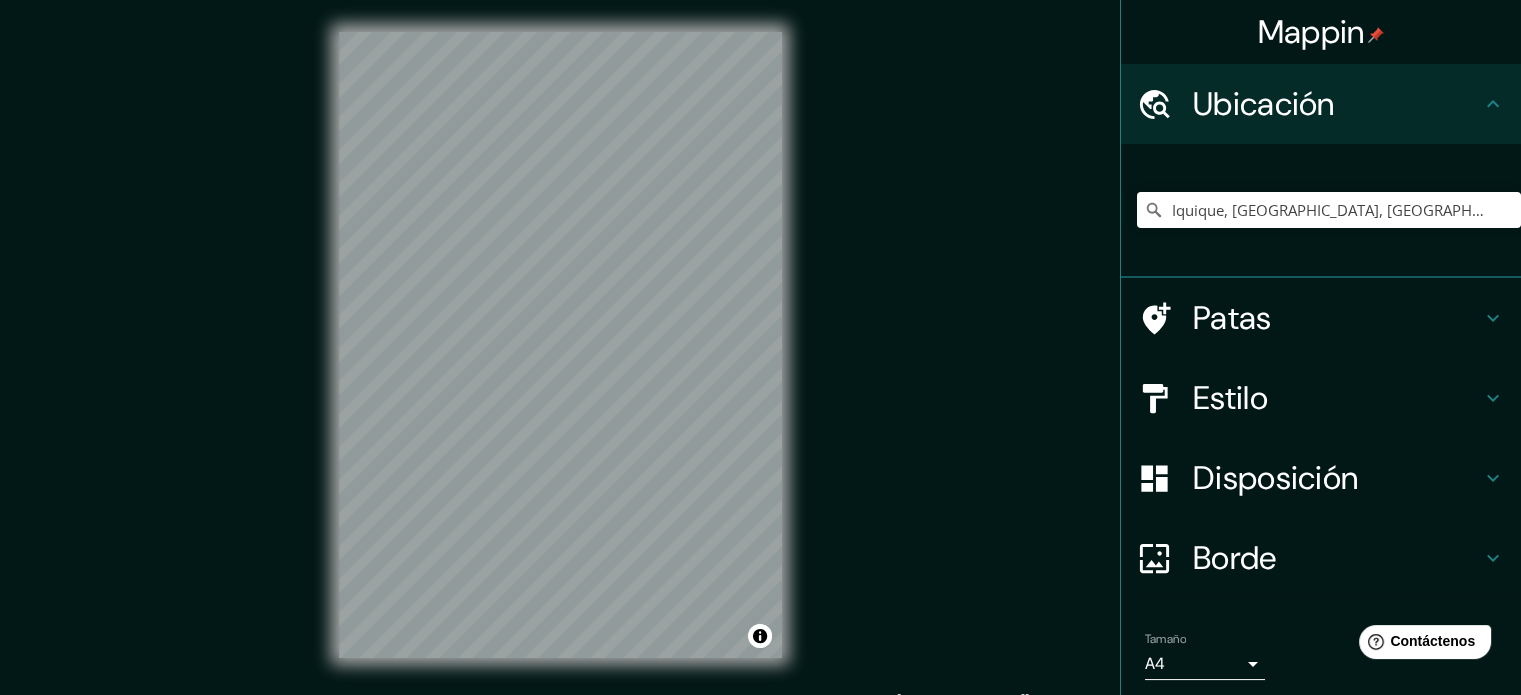 click on "Patas" at bounding box center (1232, 318) 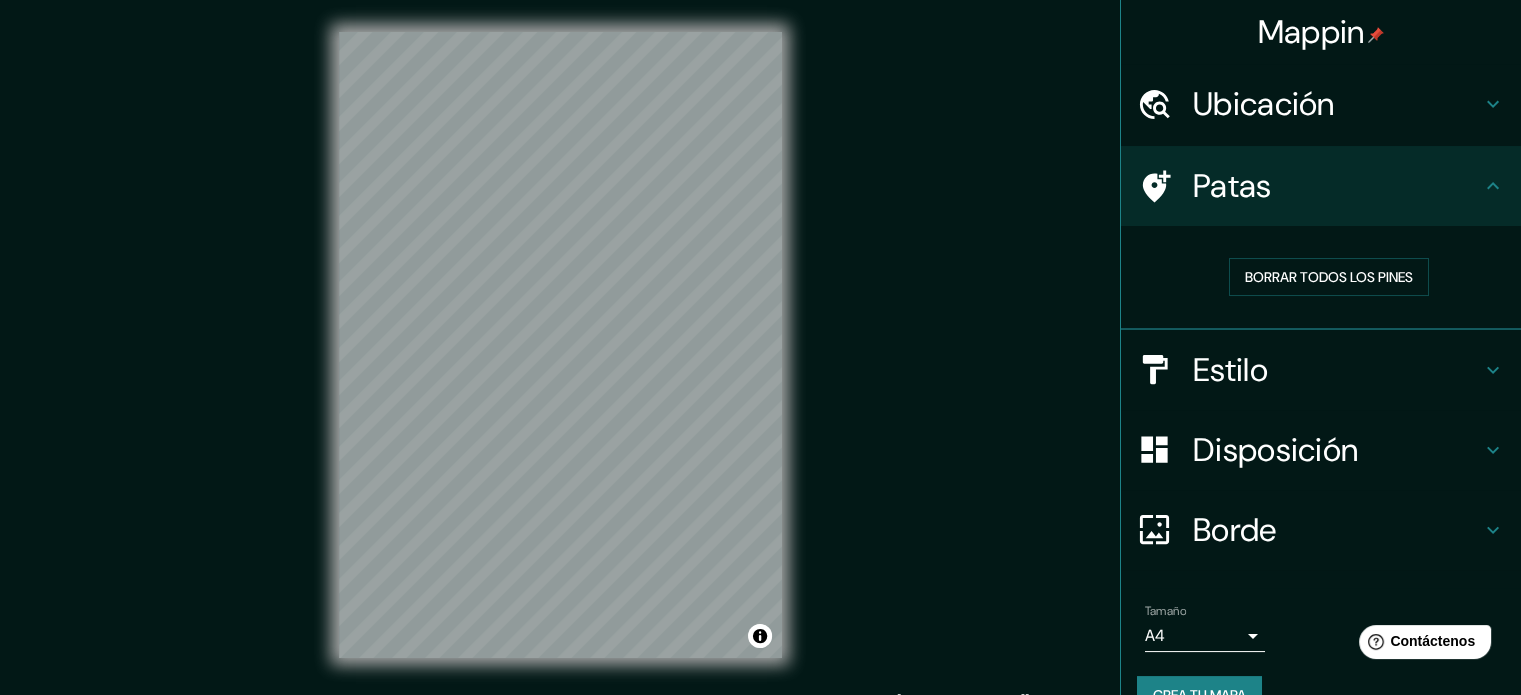 click on "Estilo" at bounding box center (1230, 370) 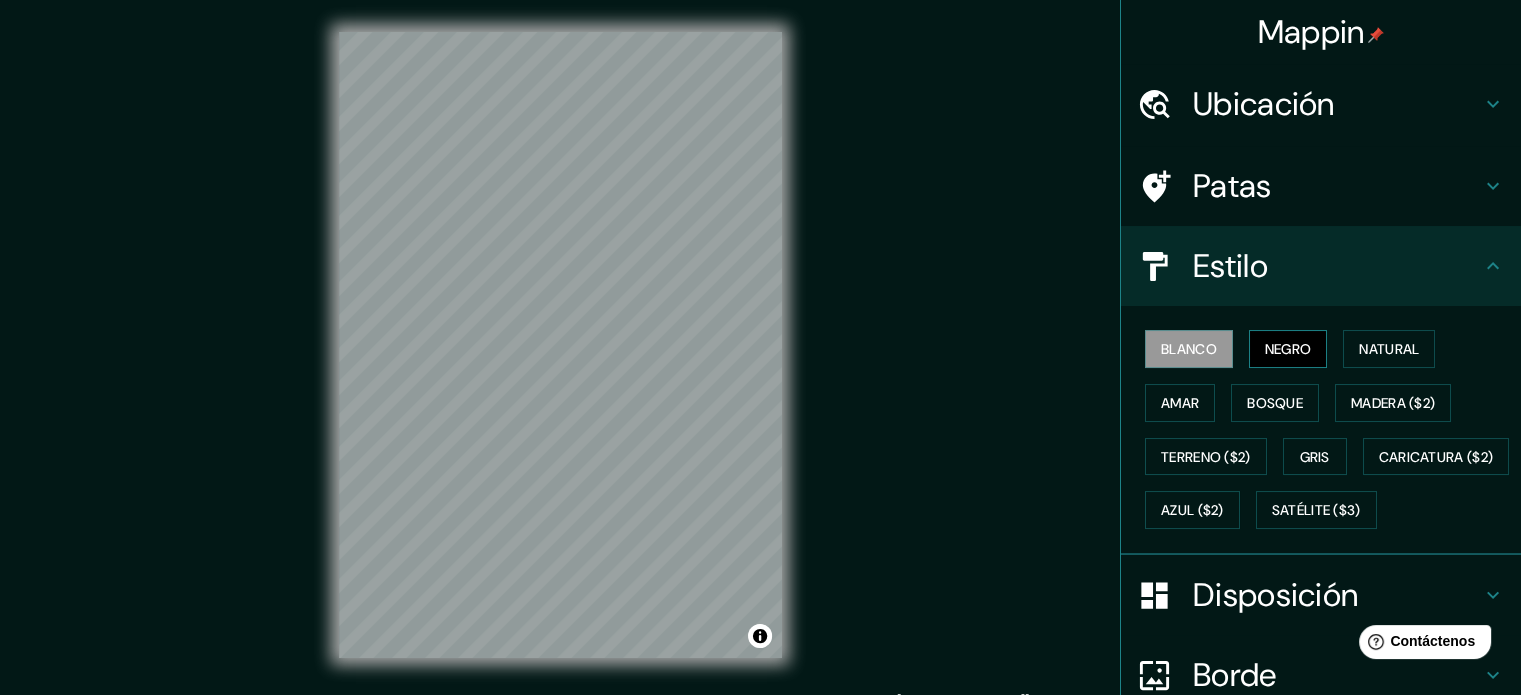 click on "Negro" at bounding box center [1288, 349] 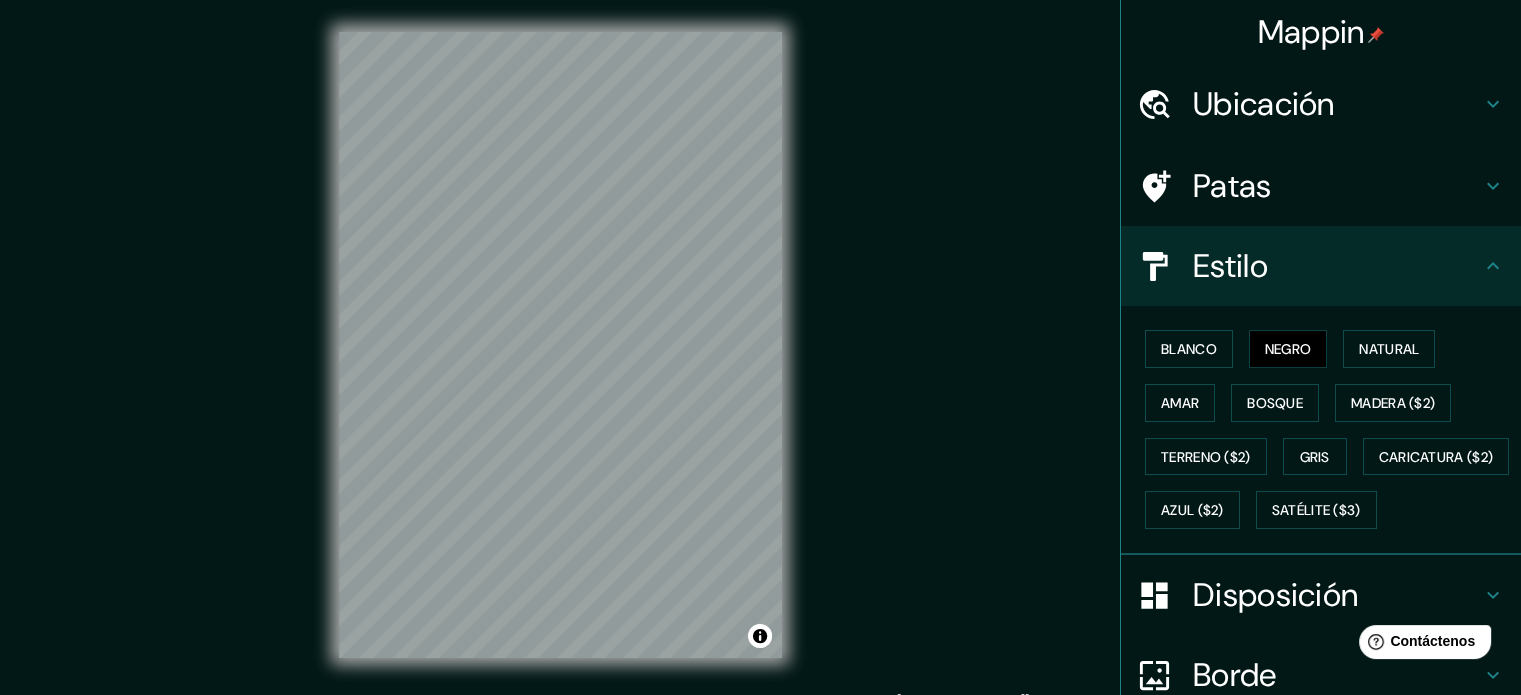 click on "© Mapbox   © OpenStreetMap   Improve this map" at bounding box center (560, 345) 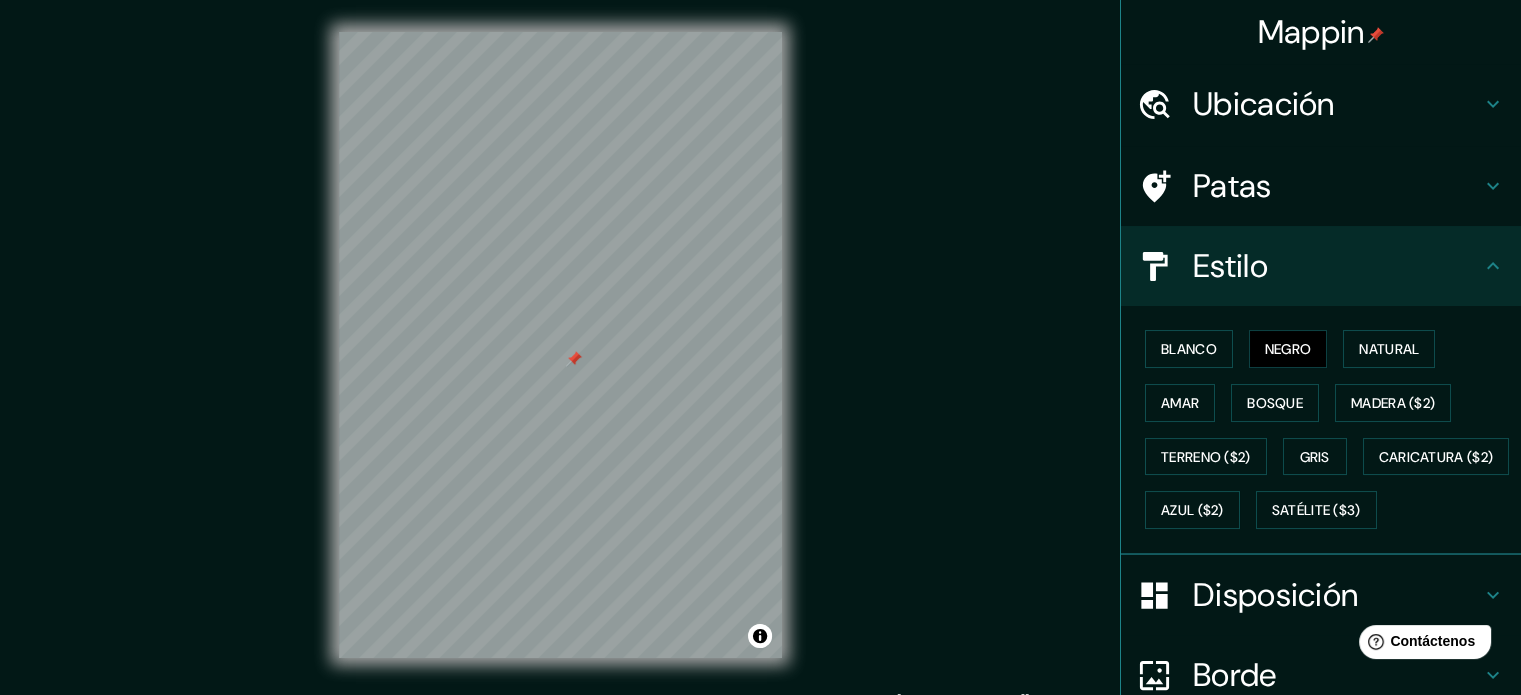drag, startPoint x: 798, startPoint y: 585, endPoint x: 574, endPoint y: 358, distance: 318.9122 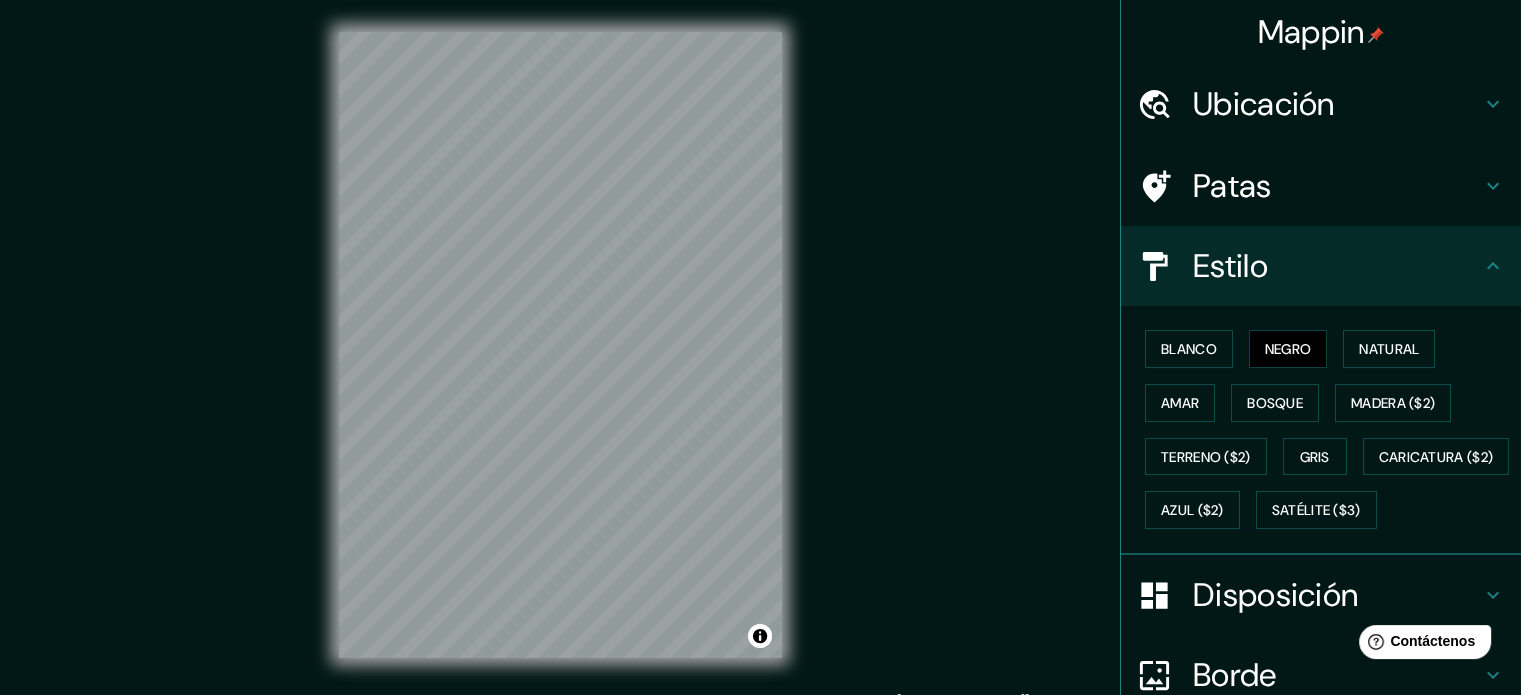click on "Mappin Ubicación Iquique, [GEOGRAPHIC_DATA], [GEOGRAPHIC_DATA] [GEOGRAPHIC_DATA]  [GEOGRAPHIC_DATA], [GEOGRAPHIC_DATA] Teniente [PERSON_NAME]  Tocopilla, [GEOGRAPHIC_DATA] 1340000, [GEOGRAPHIC_DATA] [GEOGRAPHIC_DATA]  [GEOGRAPHIC_DATA], [GEOGRAPHIC_DATA] 7750000, [GEOGRAPHIC_DATA] [GEOGRAPHIC_DATA]  [GEOGRAPHIC_DATA][US_STATE], [GEOGRAPHIC_DATA] 8240000, [GEOGRAPHIC_DATA] [GEOGRAPHIC_DATA][PERSON_NAME], [GEOGRAPHIC_DATA] 8940000, [GEOGRAPHIC_DATA] Patas Estilo Blanco Negro Natural [PERSON_NAME] ($2) Terreno ($2) Gris Caricatura ($2) Azul ($2) Satélite ($3) Disposición Borde Elige un borde.  Consejo  : puedes opacar las capas del marco para crear efectos geniales. Ninguno Simple Transparente Elegante Tamaño A4 single Crea tu mapa © Mapbox   © OpenStreetMap   Improve this map Si tiene algún problema, sugerencia o inquietud, envíe un correo electrónico a  [EMAIL_ADDRESS][DOMAIN_NAME]  .   . . Texto original Valora esta traducción Tu opinión servirá para ayudar a mejorar el Traductor de Google" at bounding box center [760, 347] 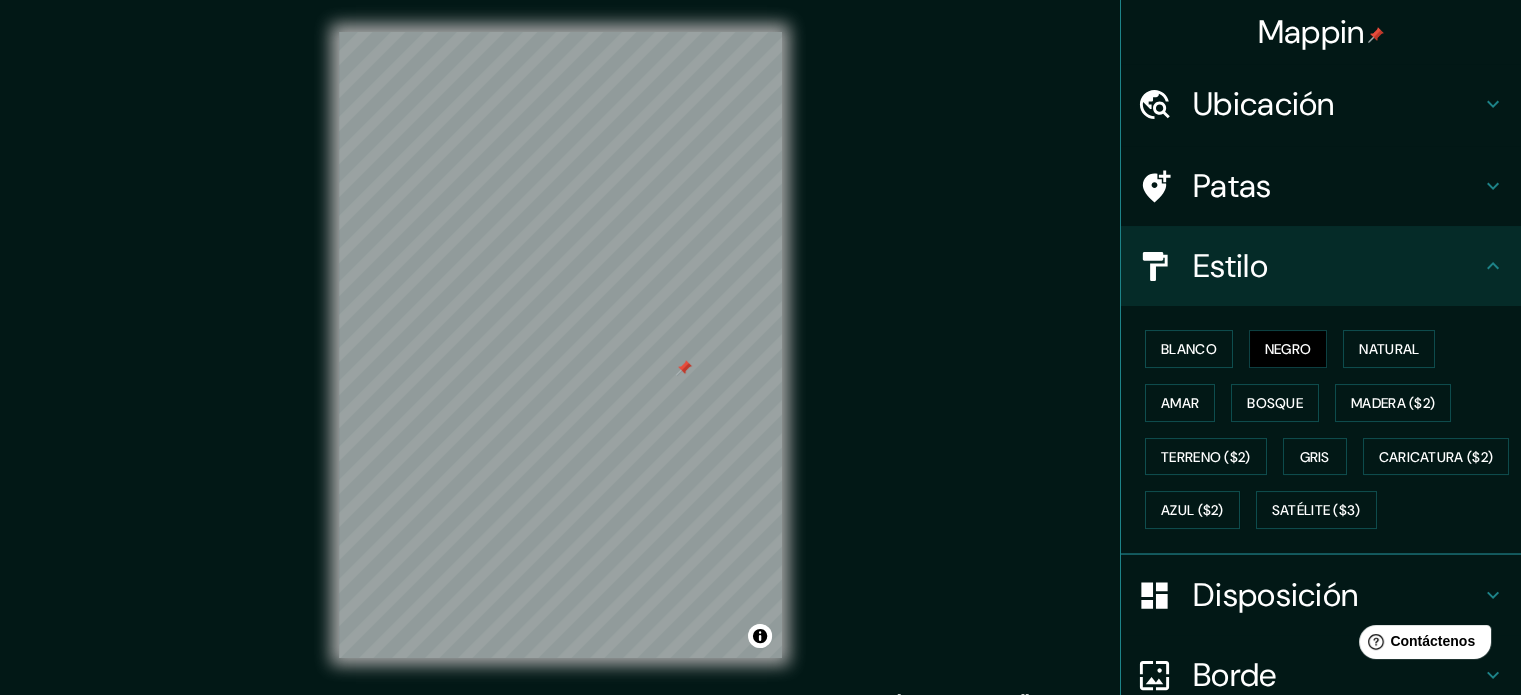 click at bounding box center [684, 368] 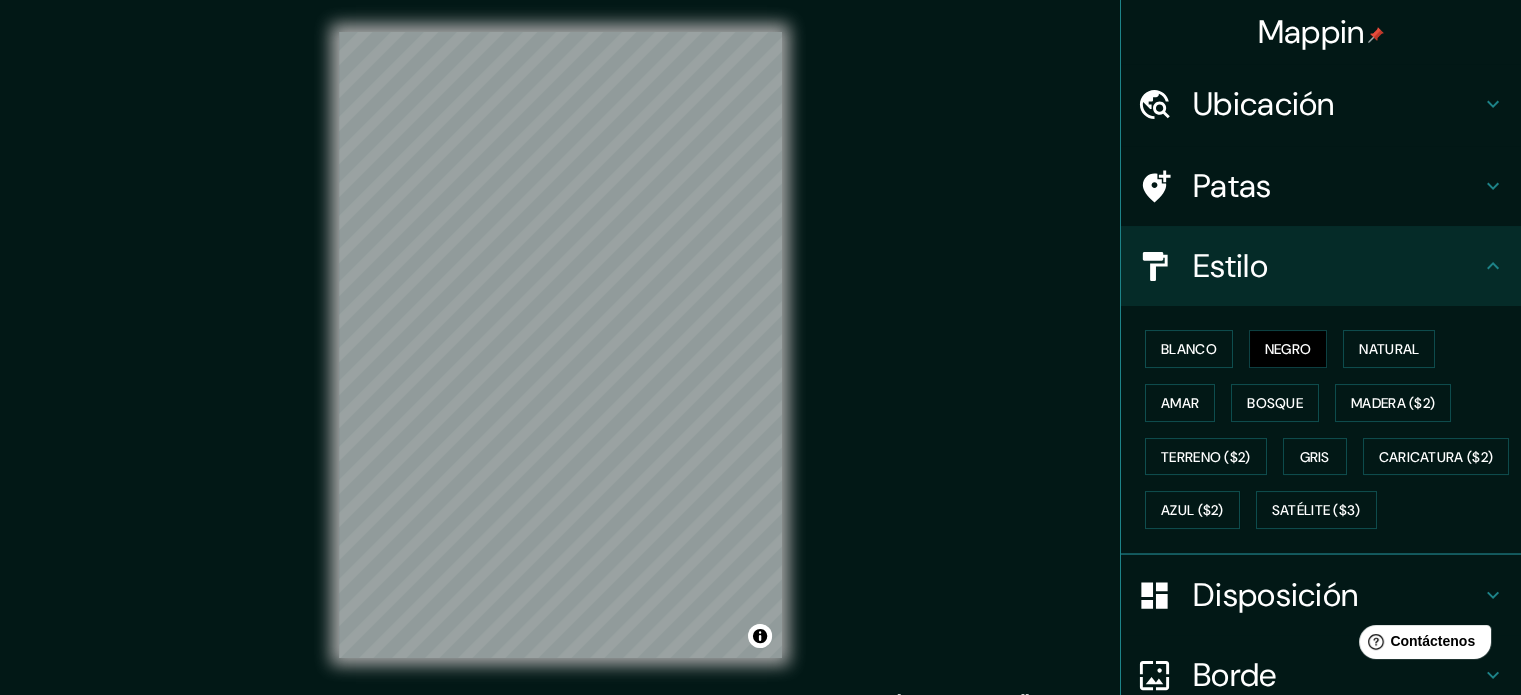 click on "Mappin Ubicación Iquique, [GEOGRAPHIC_DATA], [GEOGRAPHIC_DATA] [GEOGRAPHIC_DATA]  [GEOGRAPHIC_DATA], [GEOGRAPHIC_DATA] Teniente [PERSON_NAME]  Tocopilla, [GEOGRAPHIC_DATA] 1340000, [GEOGRAPHIC_DATA] [GEOGRAPHIC_DATA]  [GEOGRAPHIC_DATA], [GEOGRAPHIC_DATA] 7750000, [GEOGRAPHIC_DATA] [GEOGRAPHIC_DATA]  [GEOGRAPHIC_DATA][US_STATE], [GEOGRAPHIC_DATA] 8240000, [GEOGRAPHIC_DATA] [GEOGRAPHIC_DATA][PERSON_NAME], [GEOGRAPHIC_DATA] 8940000, [GEOGRAPHIC_DATA] Patas Estilo Blanco Negro Natural [PERSON_NAME] ($2) Terreno ($2) Gris Caricatura ($2) Azul ($2) Satélite ($3) Disposición Borde Elige un borde.  Consejo  : puedes opacar las capas del marco para crear efectos geniales. Ninguno Simple Transparente Elegante Tamaño A4 single Crea tu mapa © Mapbox   © OpenStreetMap   Improve this map Si tiene algún problema, sugerencia o inquietud, envíe un correo electrónico a  [EMAIL_ADDRESS][DOMAIN_NAME]  .   . ." at bounding box center (760, 361) 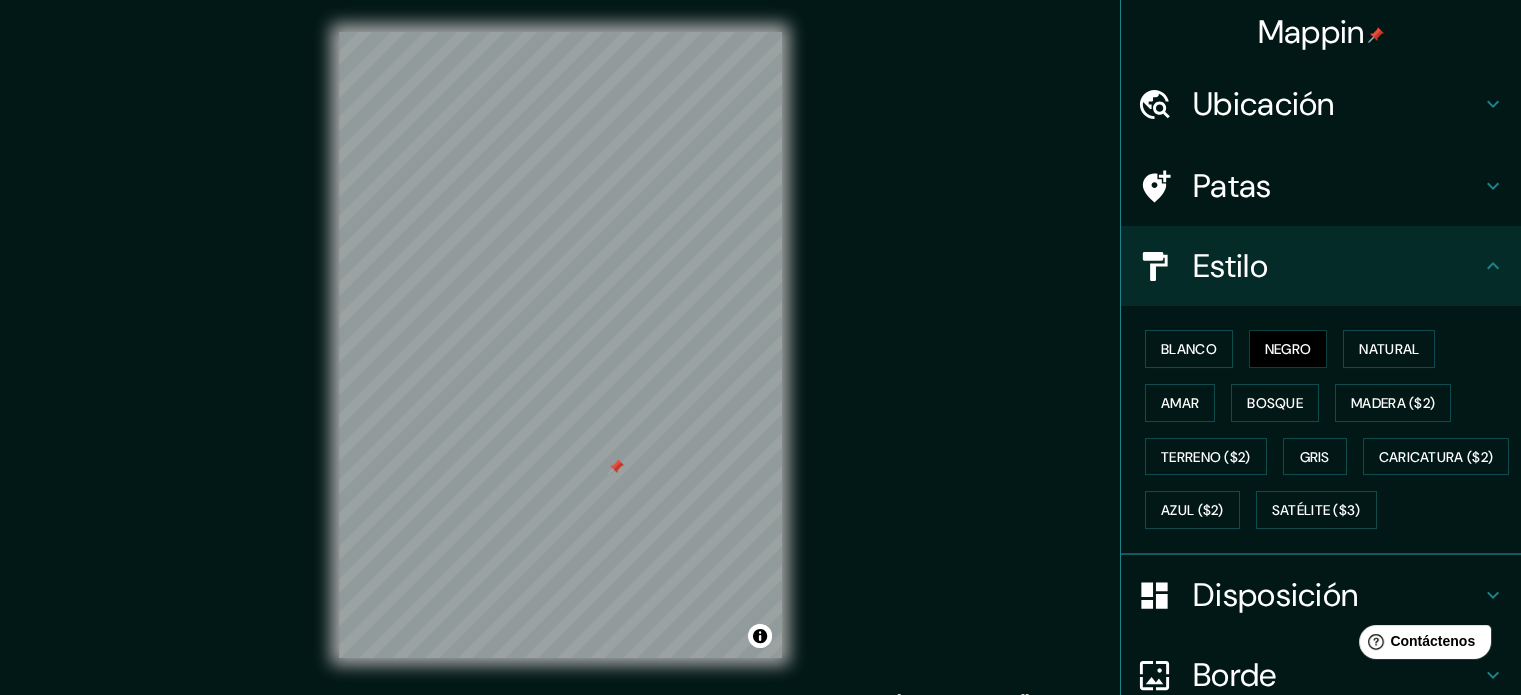 click at bounding box center [616, 467] 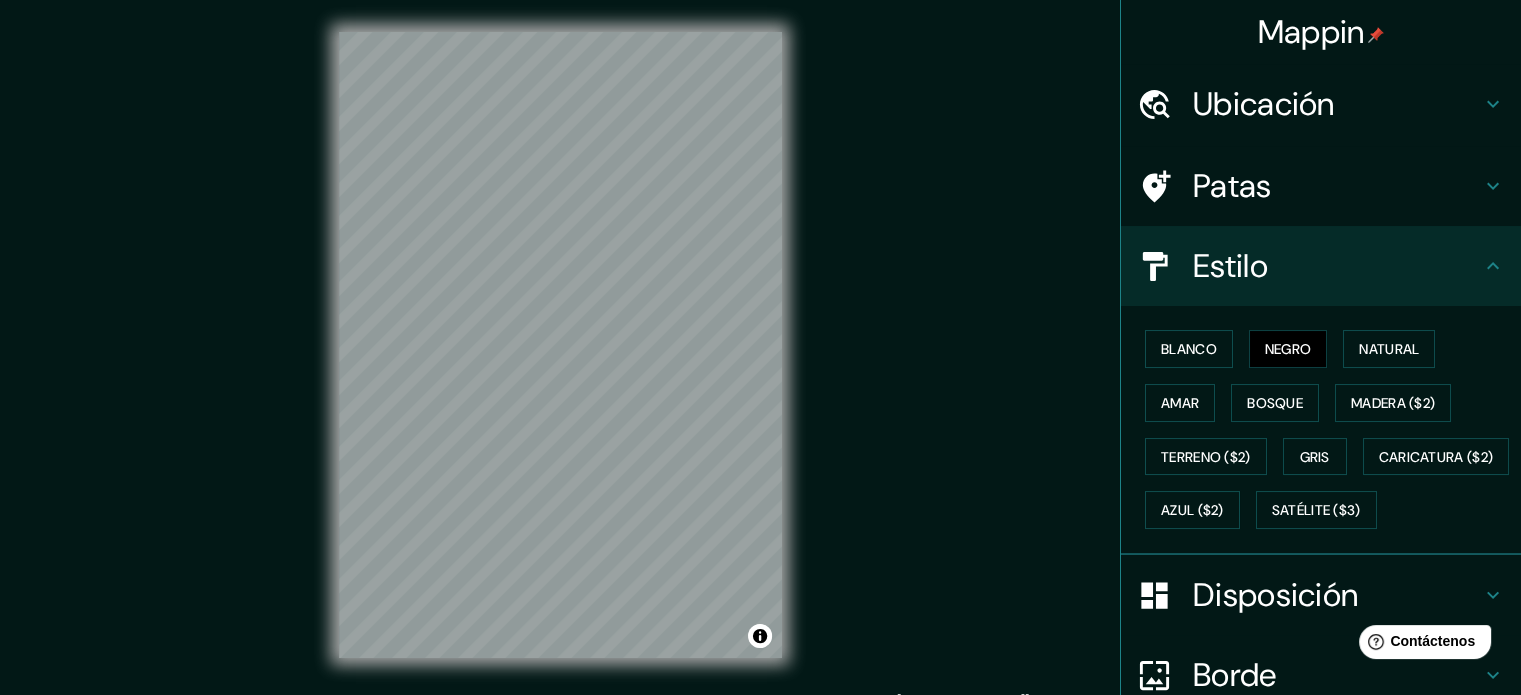 click on "Mappin Ubicación Iquique, [GEOGRAPHIC_DATA], [GEOGRAPHIC_DATA] [GEOGRAPHIC_DATA]  [GEOGRAPHIC_DATA], [GEOGRAPHIC_DATA] Teniente [PERSON_NAME]  Tocopilla, [GEOGRAPHIC_DATA] 1340000, [GEOGRAPHIC_DATA] [GEOGRAPHIC_DATA]  [GEOGRAPHIC_DATA], [GEOGRAPHIC_DATA] 7750000, [GEOGRAPHIC_DATA] [GEOGRAPHIC_DATA]  [GEOGRAPHIC_DATA][US_STATE], [GEOGRAPHIC_DATA] 8240000, [GEOGRAPHIC_DATA] [GEOGRAPHIC_DATA][PERSON_NAME], [GEOGRAPHIC_DATA] 8940000, [GEOGRAPHIC_DATA] Patas Estilo Blanco Negro Natural [PERSON_NAME] ($2) Terreno ($2) Gris Caricatura ($2) Azul ($2) Satélite ($3) Disposición Borde Elige un borde.  Consejo  : puedes opacar las capas del marco para crear efectos geniales. Ninguno Simple Transparente Elegante Tamaño A4 single Crea tu mapa © Mapbox   © OpenStreetMap   Improve this map Si tiene algún problema, sugerencia o inquietud, envíe un correo electrónico a  [EMAIL_ADDRESS][DOMAIN_NAME]  .   . ." at bounding box center (760, 361) 